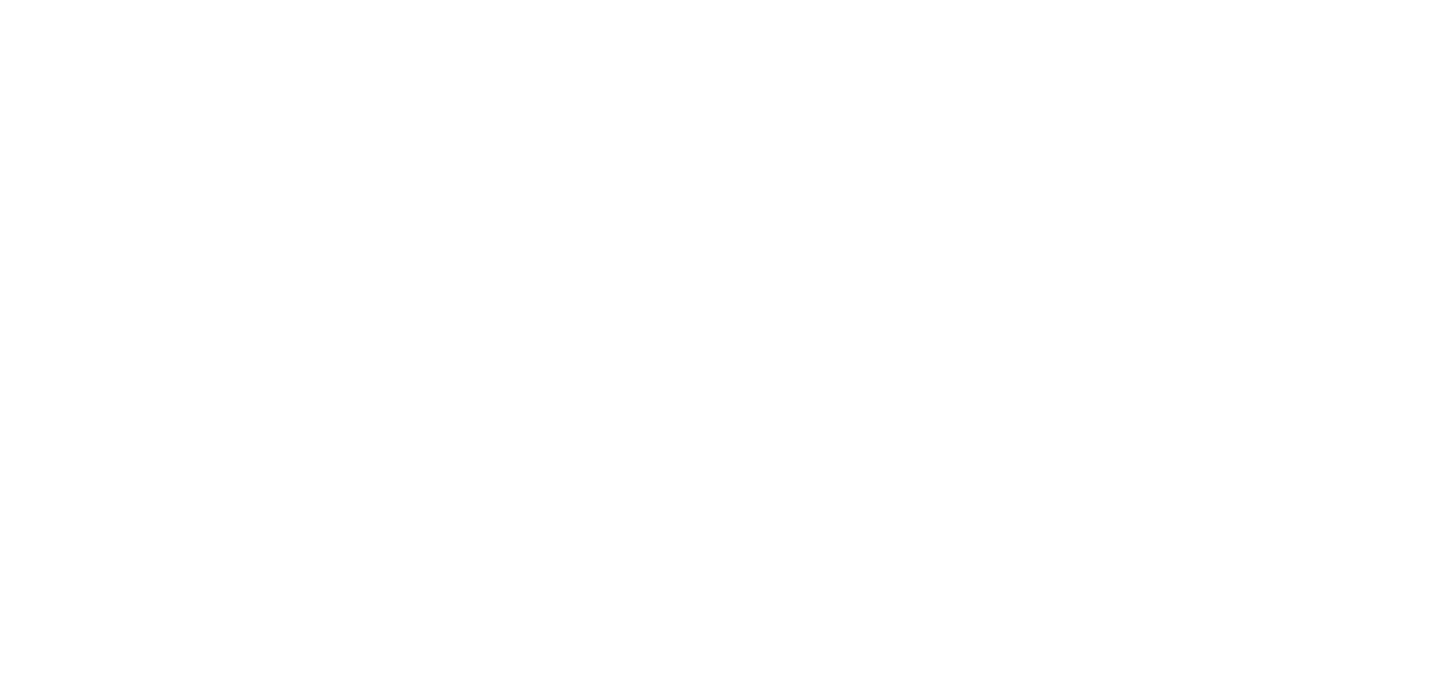 scroll, scrollTop: 0, scrollLeft: 0, axis: both 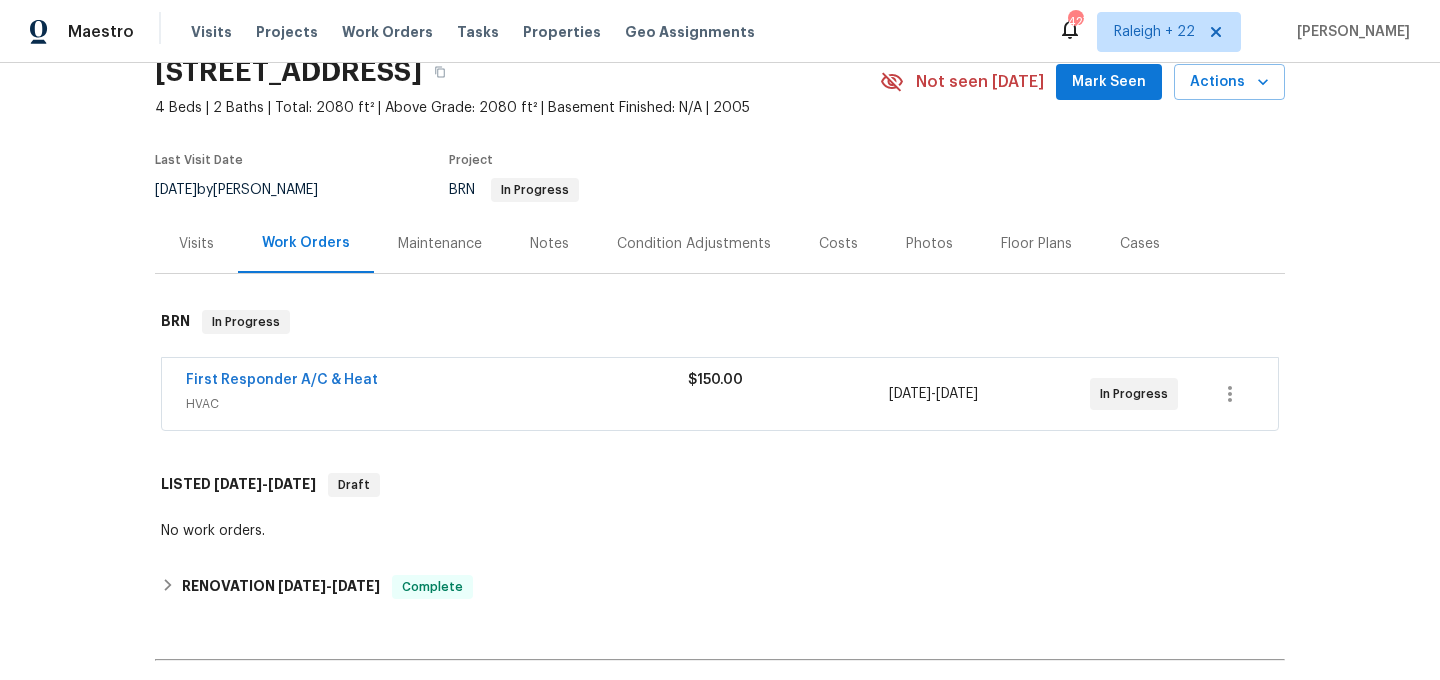 click on "HVAC" at bounding box center [437, 404] 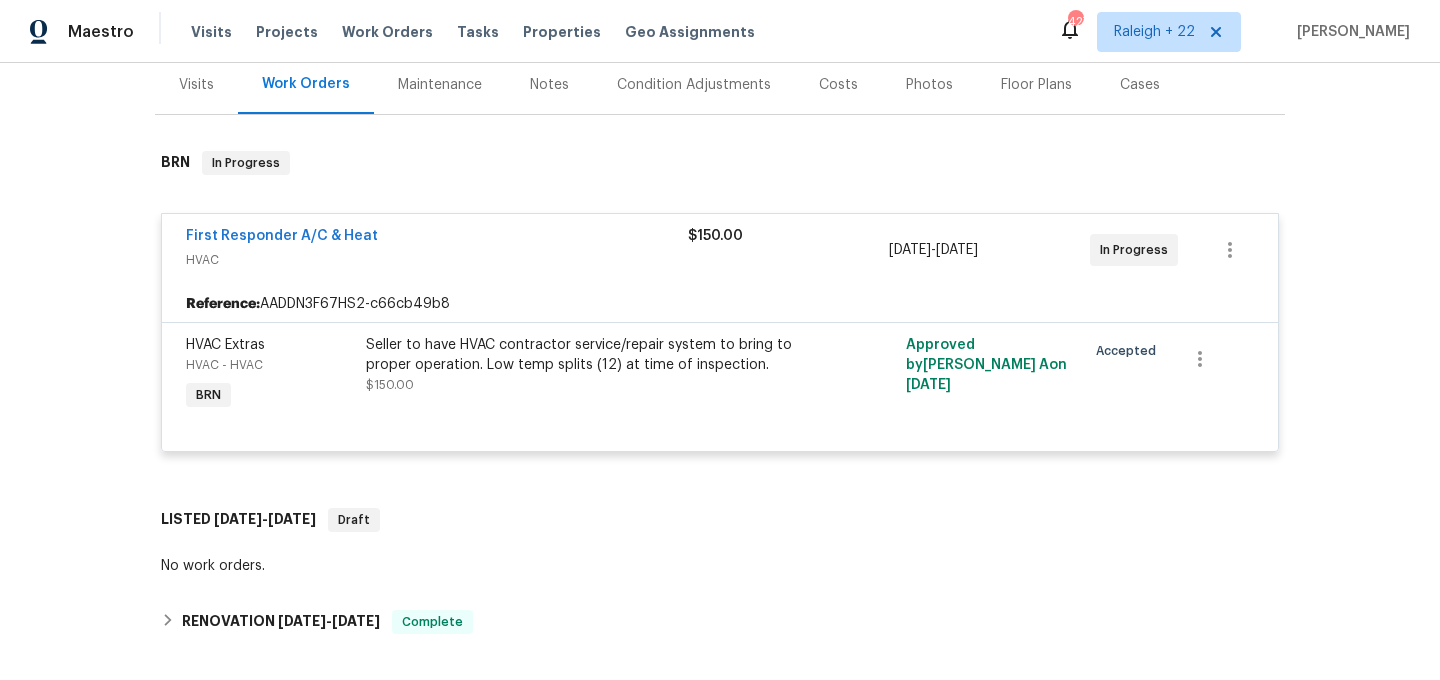 scroll, scrollTop: 327, scrollLeft: 0, axis: vertical 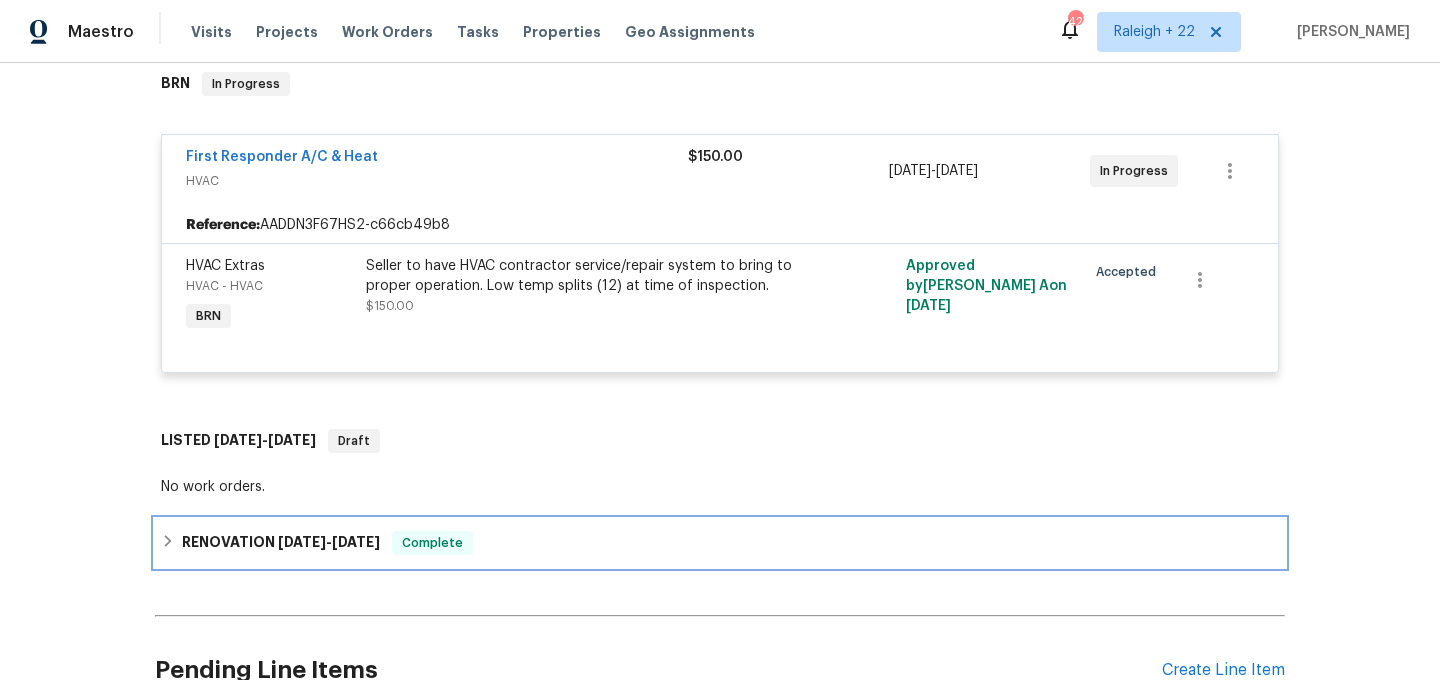click on "RENOVATION   6/5/25  -  6/12/25 Complete" at bounding box center [720, 543] 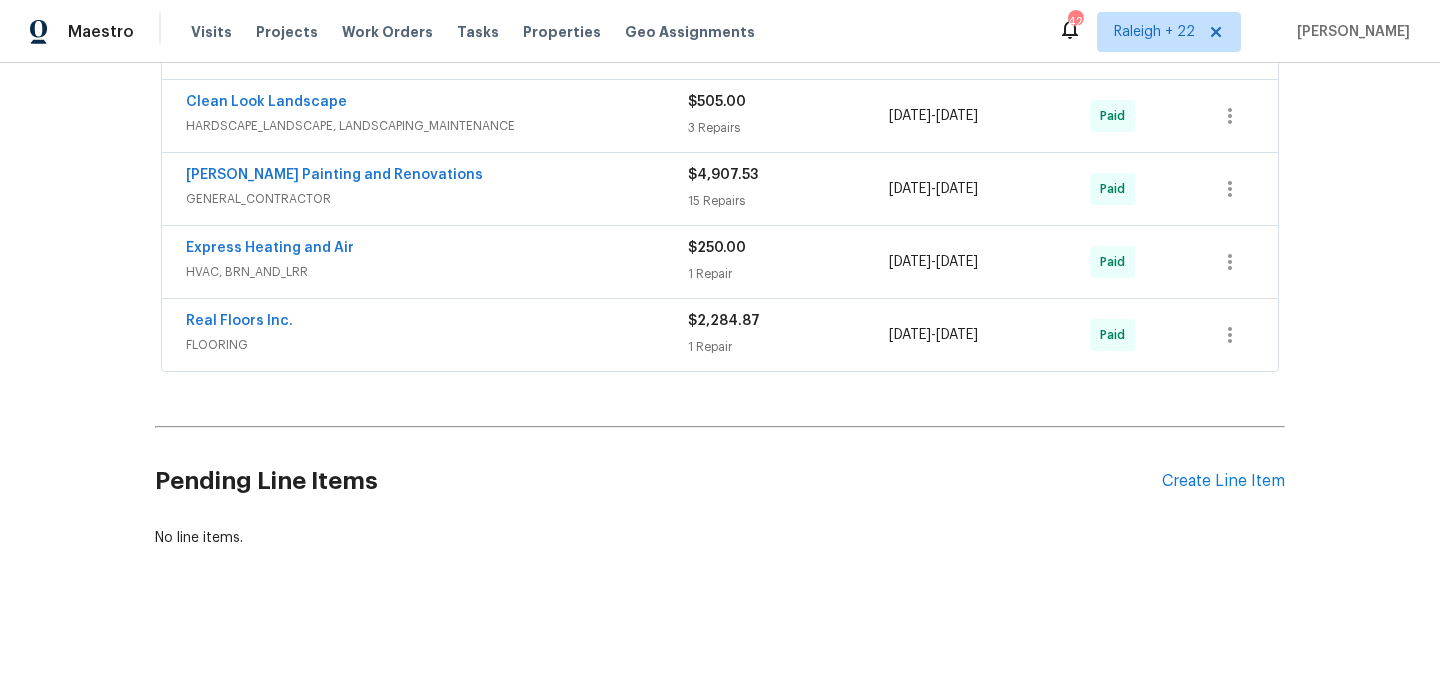 scroll, scrollTop: 1057, scrollLeft: 0, axis: vertical 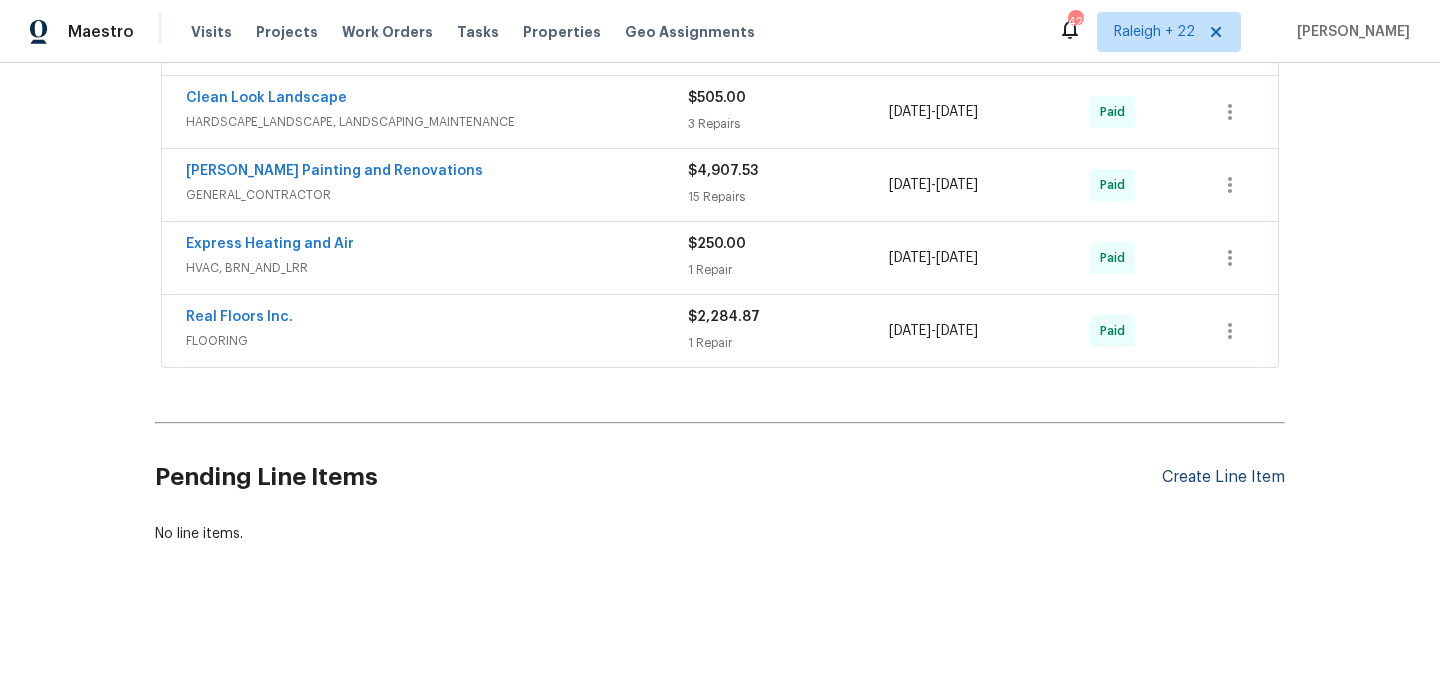 click on "Create Line Item" at bounding box center [1223, 477] 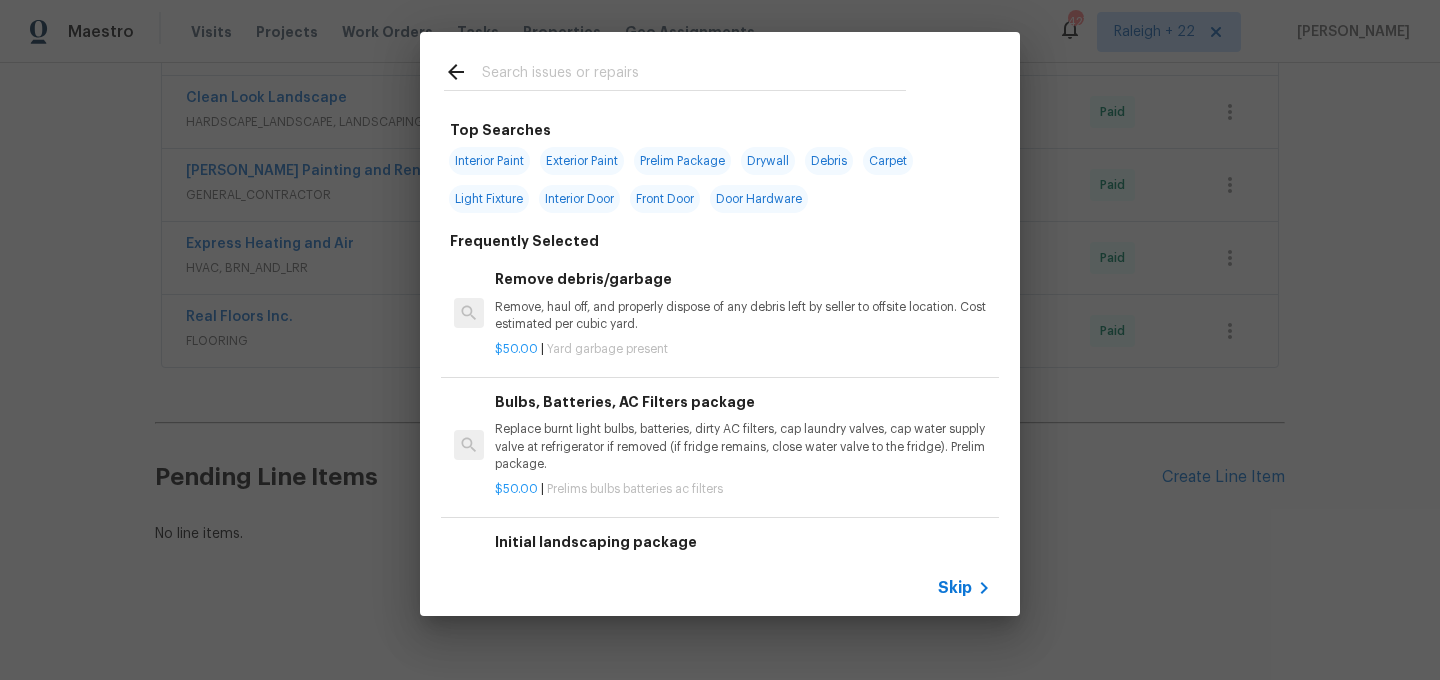 click on "Skip" at bounding box center (955, 588) 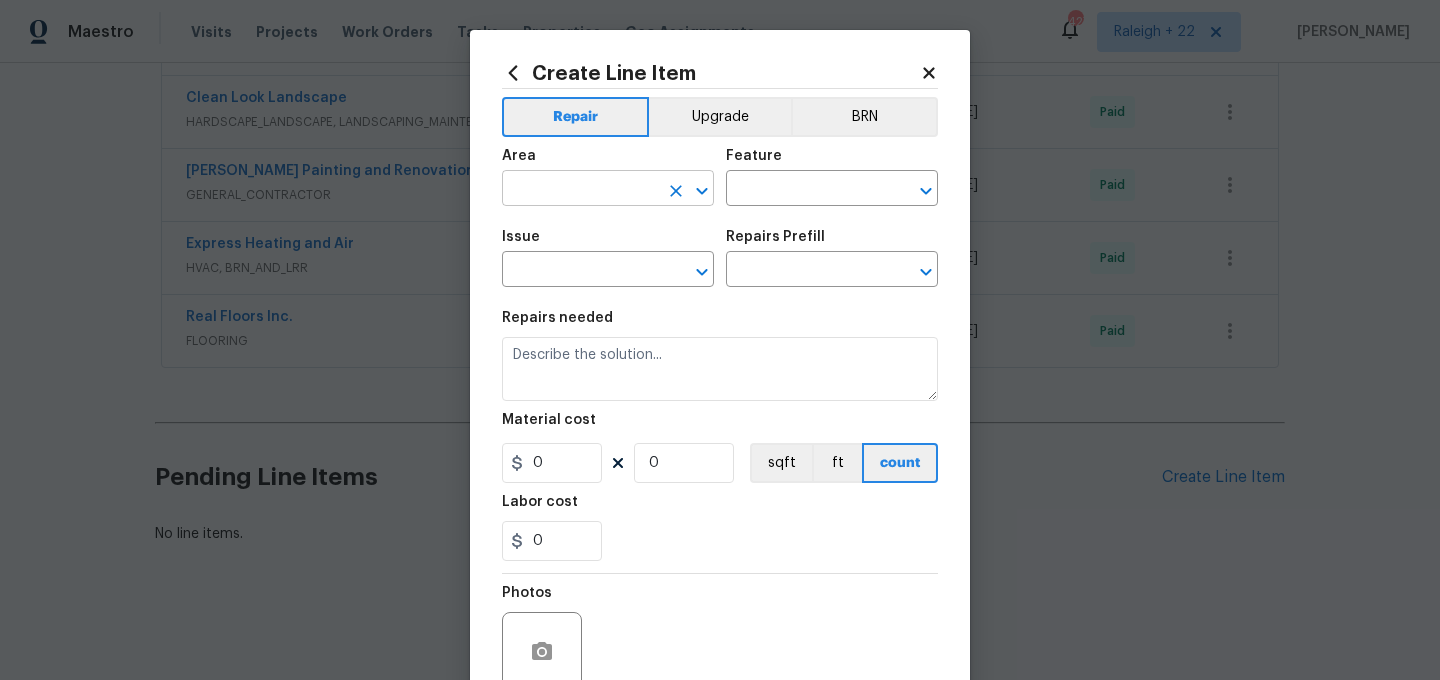 click at bounding box center (580, 190) 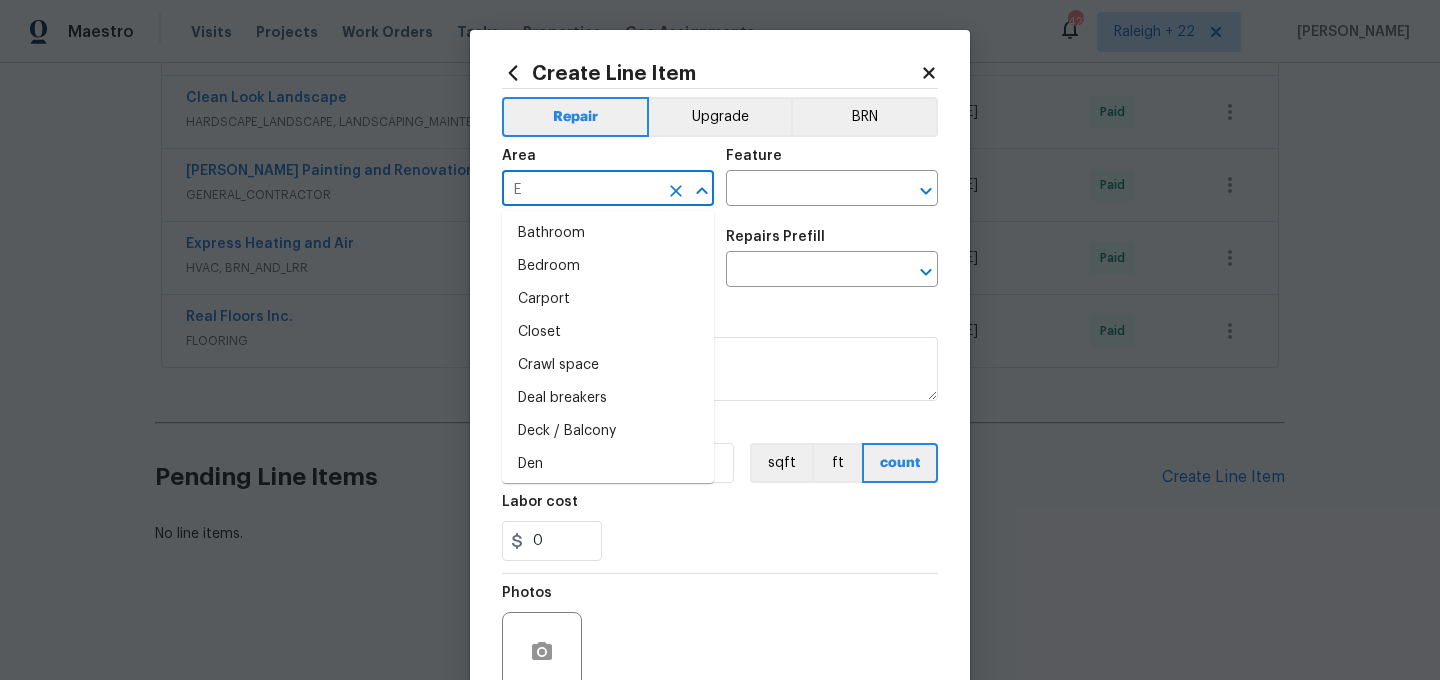 scroll, scrollTop: 0, scrollLeft: 0, axis: both 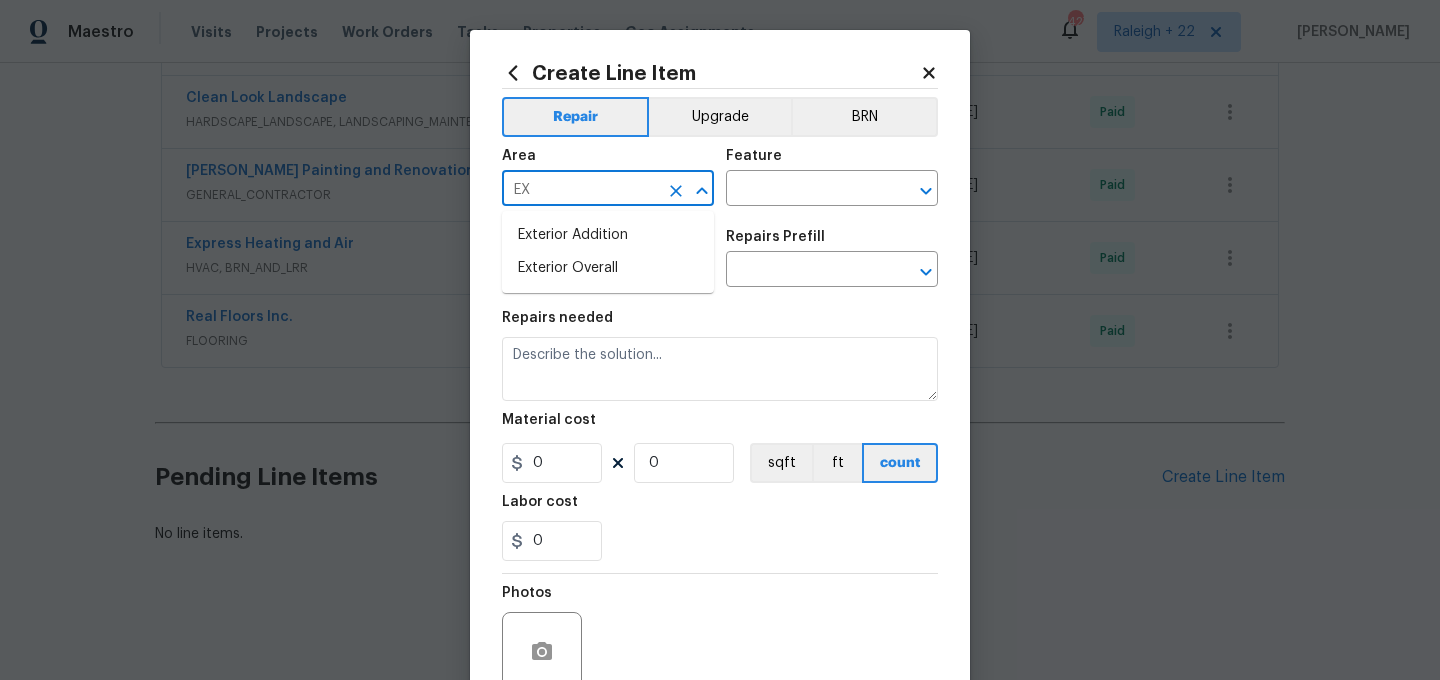 click on "Exterior Overall" at bounding box center (608, 268) 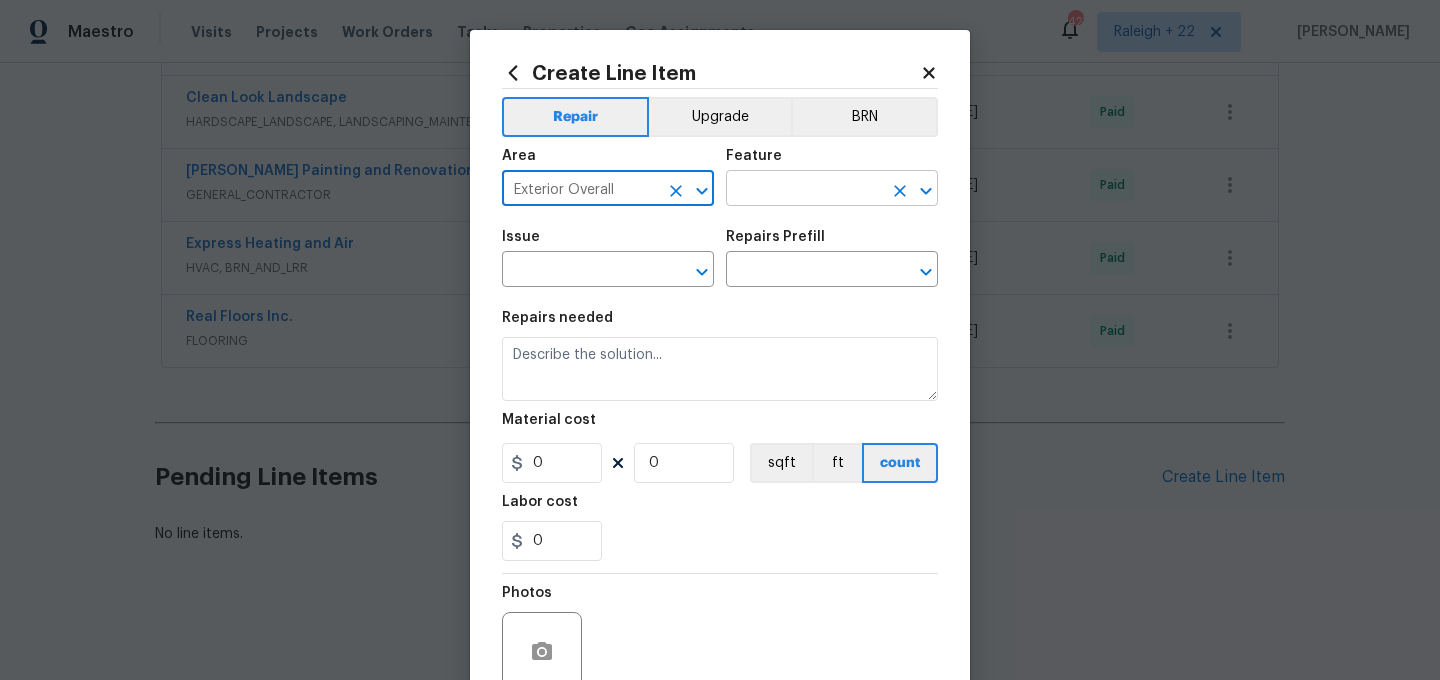 type on "Exterior Overall" 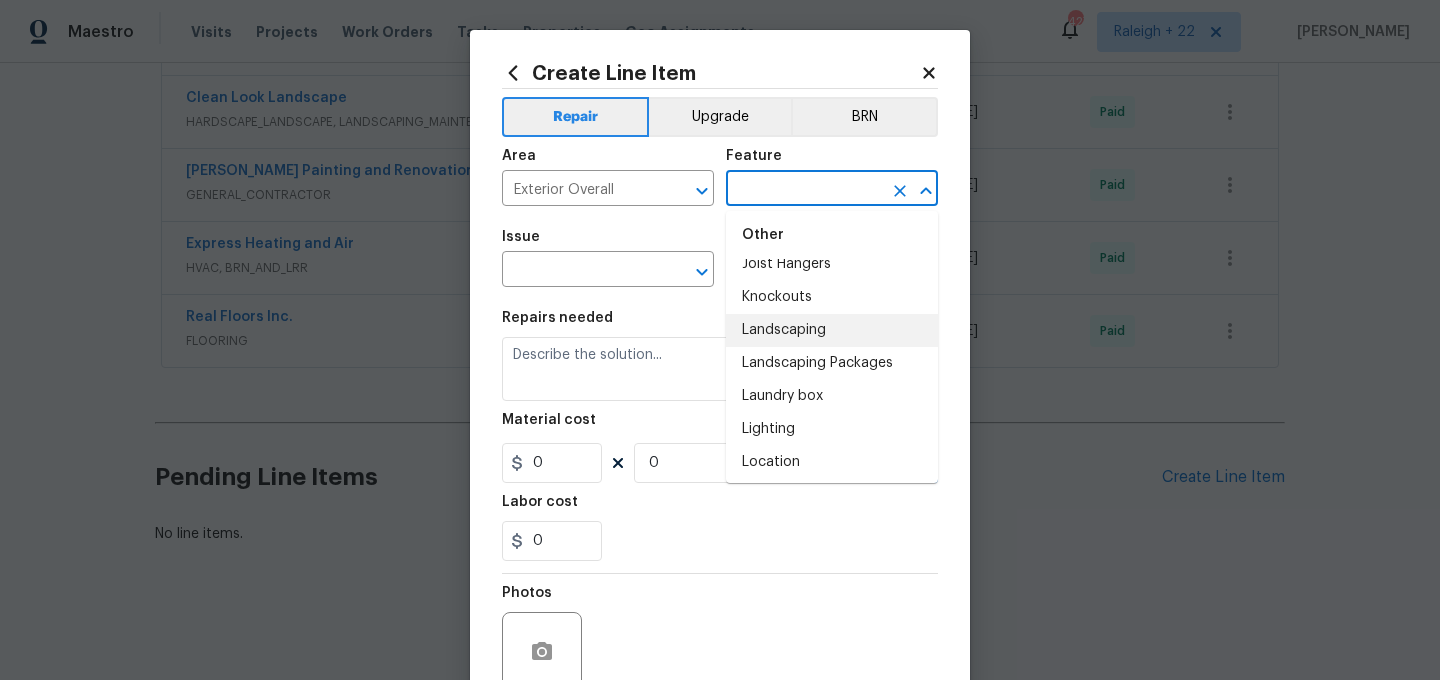 scroll, scrollTop: 2860, scrollLeft: 0, axis: vertical 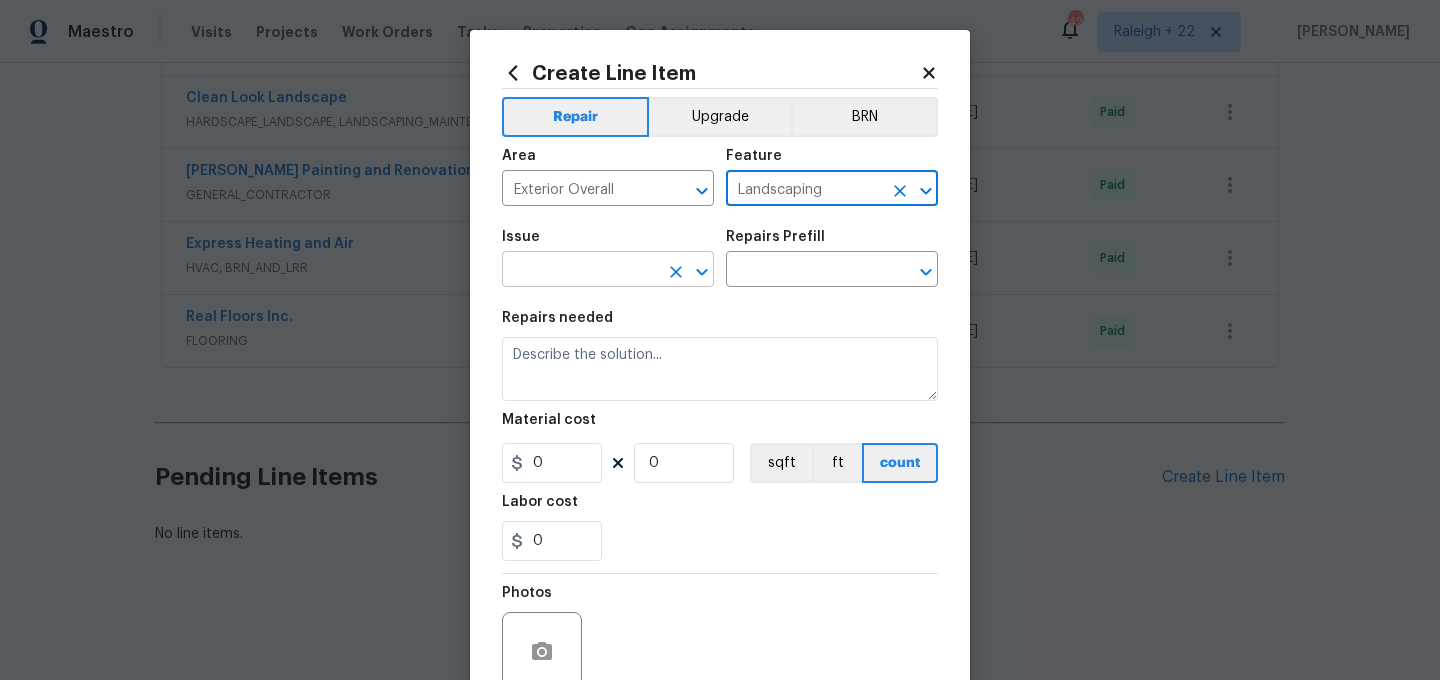 click at bounding box center (580, 271) 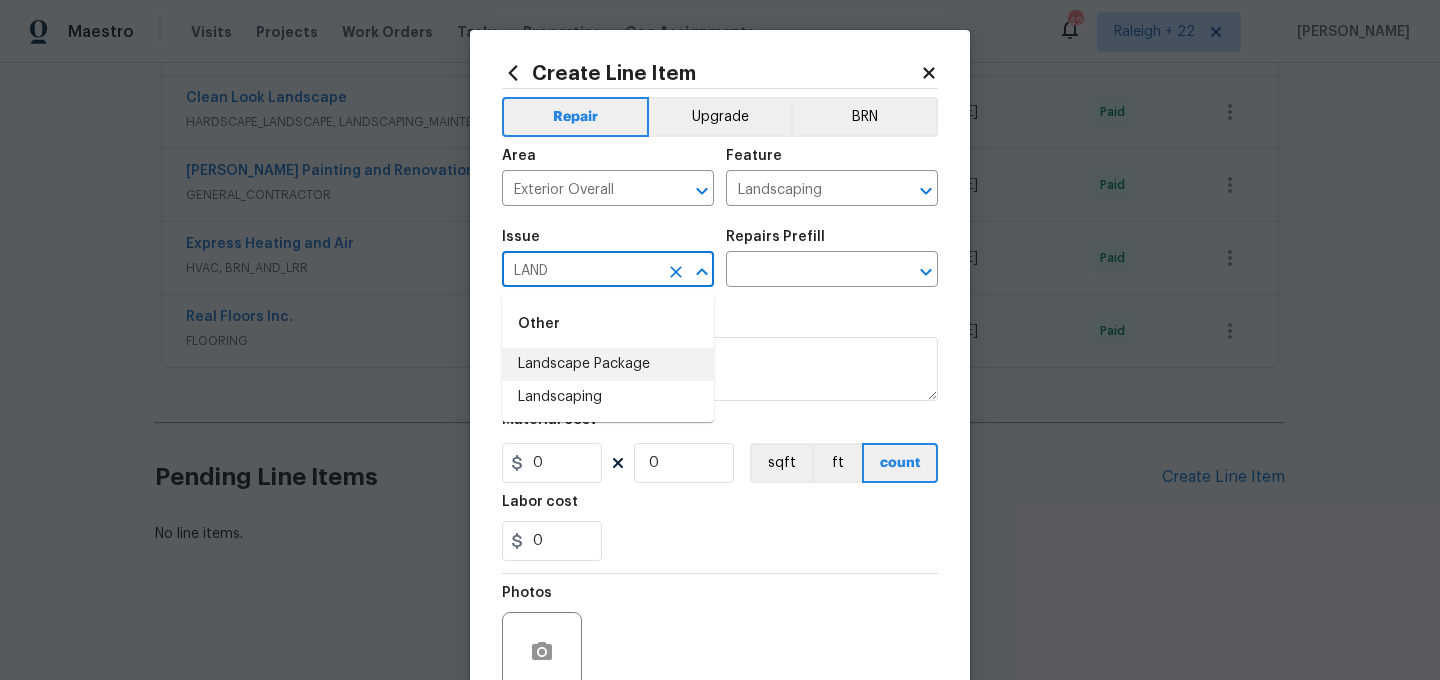 click on "Landscape Package" at bounding box center [608, 364] 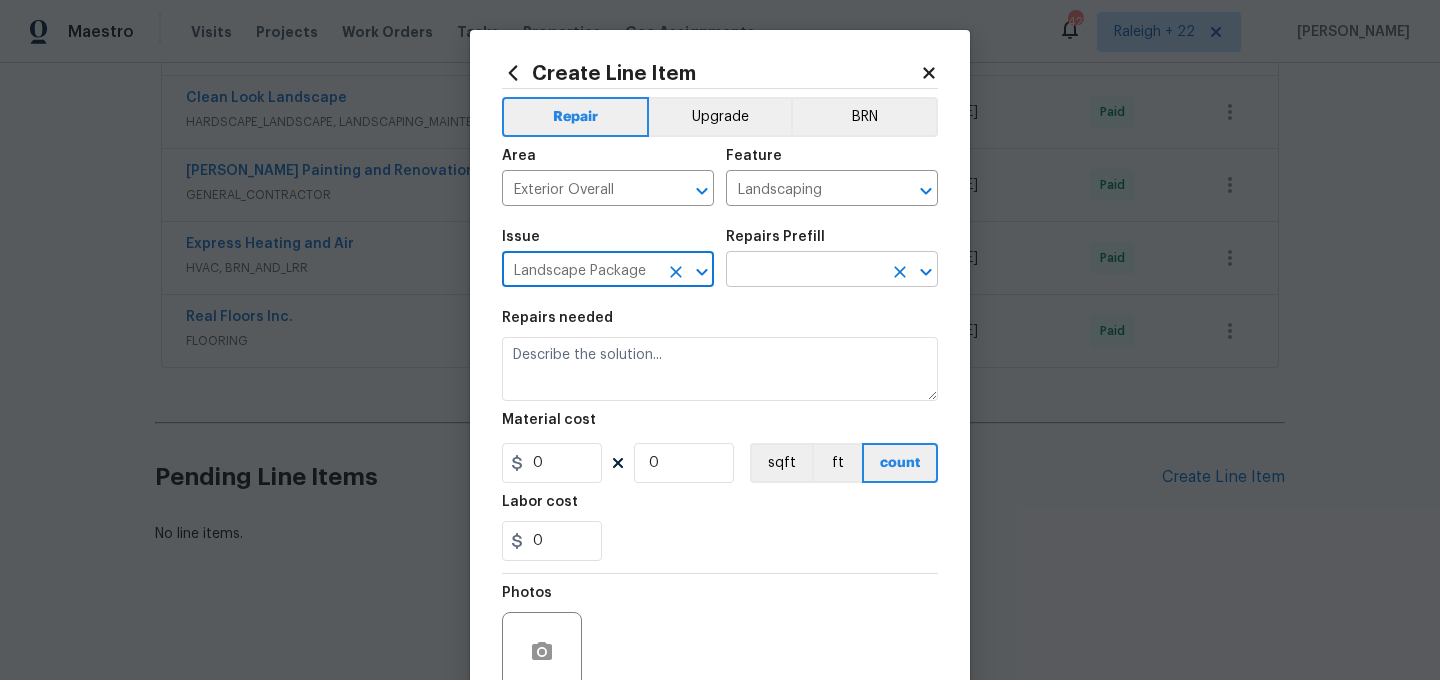 type on "Landscape Package" 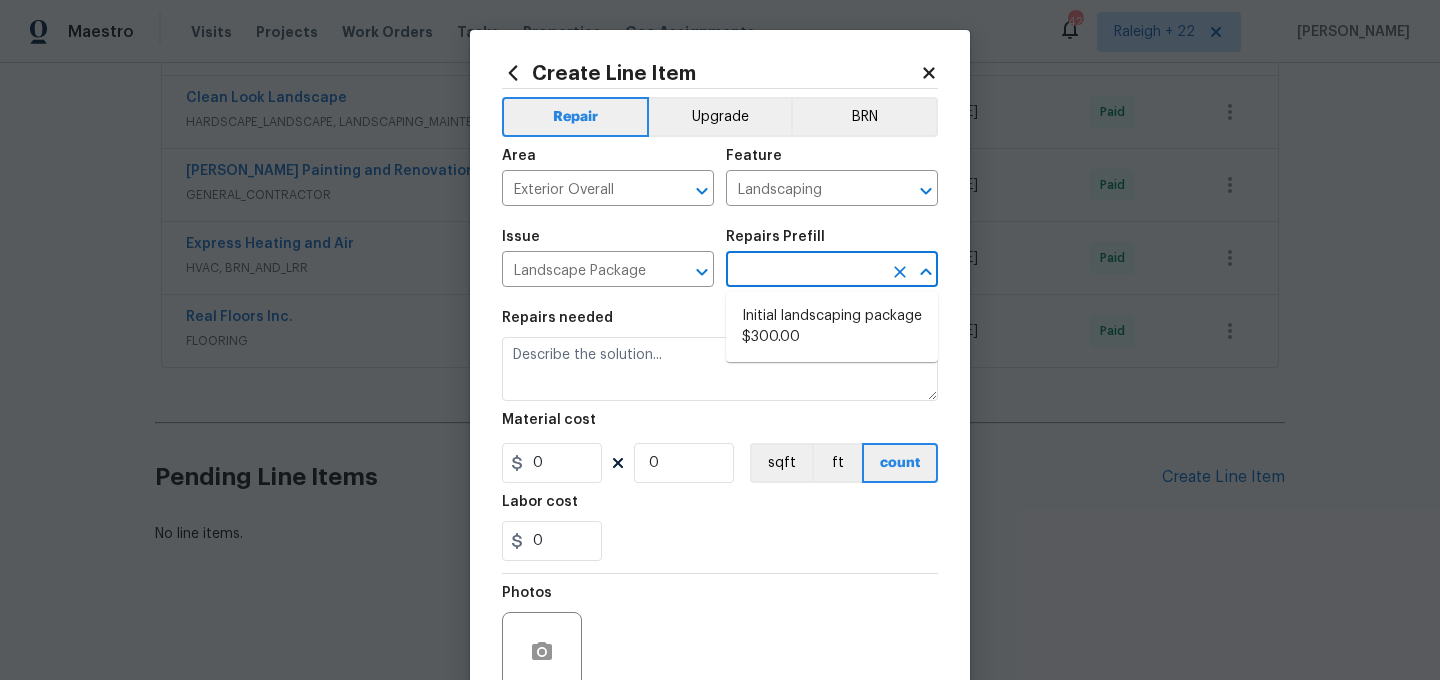 click at bounding box center (804, 271) 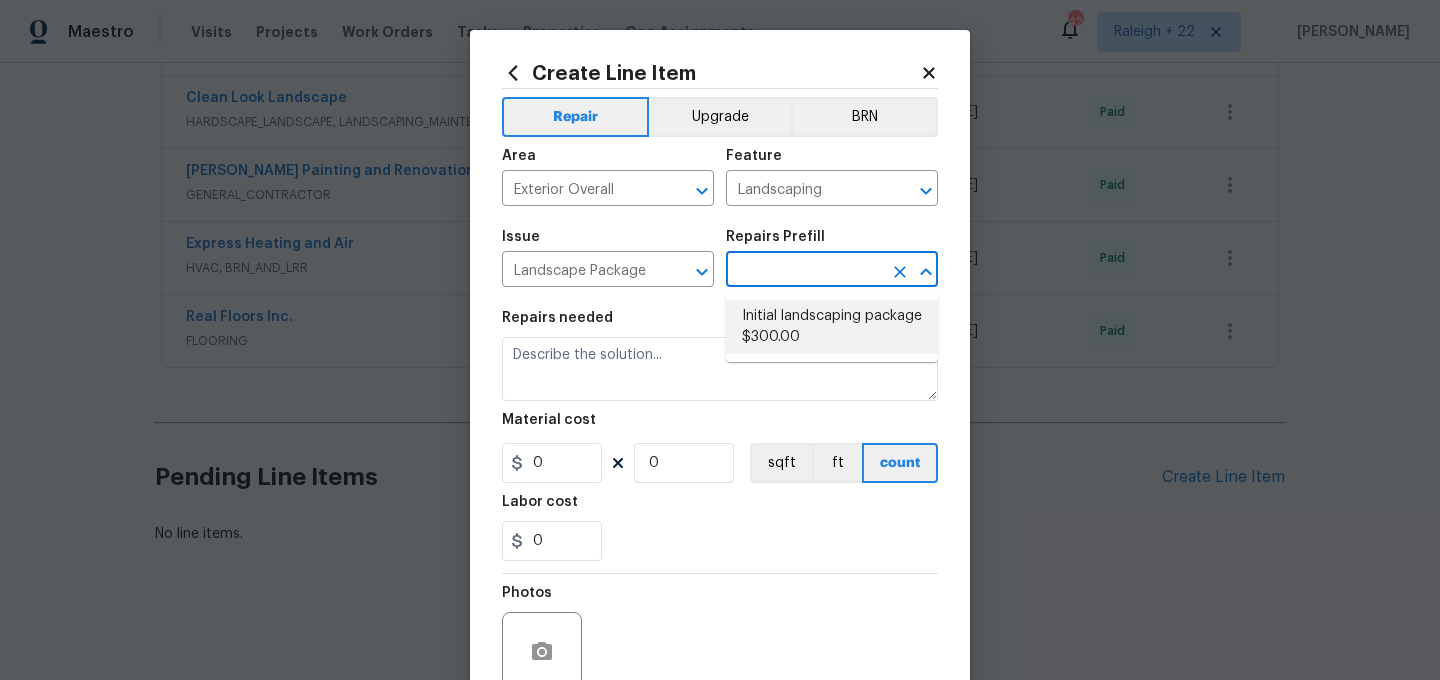 click on "Initial landscaping package $300.00" at bounding box center (832, 327) 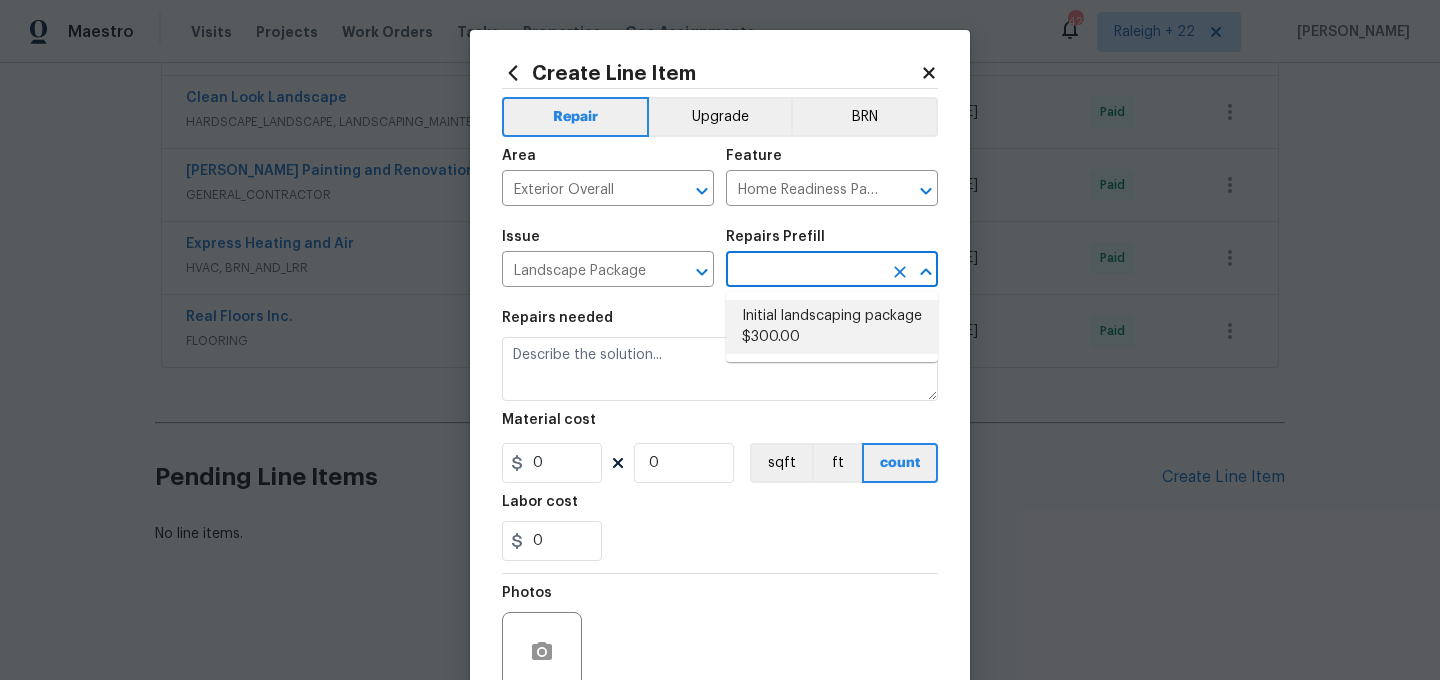 type on "Mowing of grass up to 6" in height. Mow, edge along driveways & sidewalks, trim along standing structures, trim bushes and shrubs (<6' in height). Remove weeds from previously maintained flowerbeds and remove standing yard debris (small twigs, non seasonal falling leaves).  Use leaf blower to remove clippings from hard surfaces."" 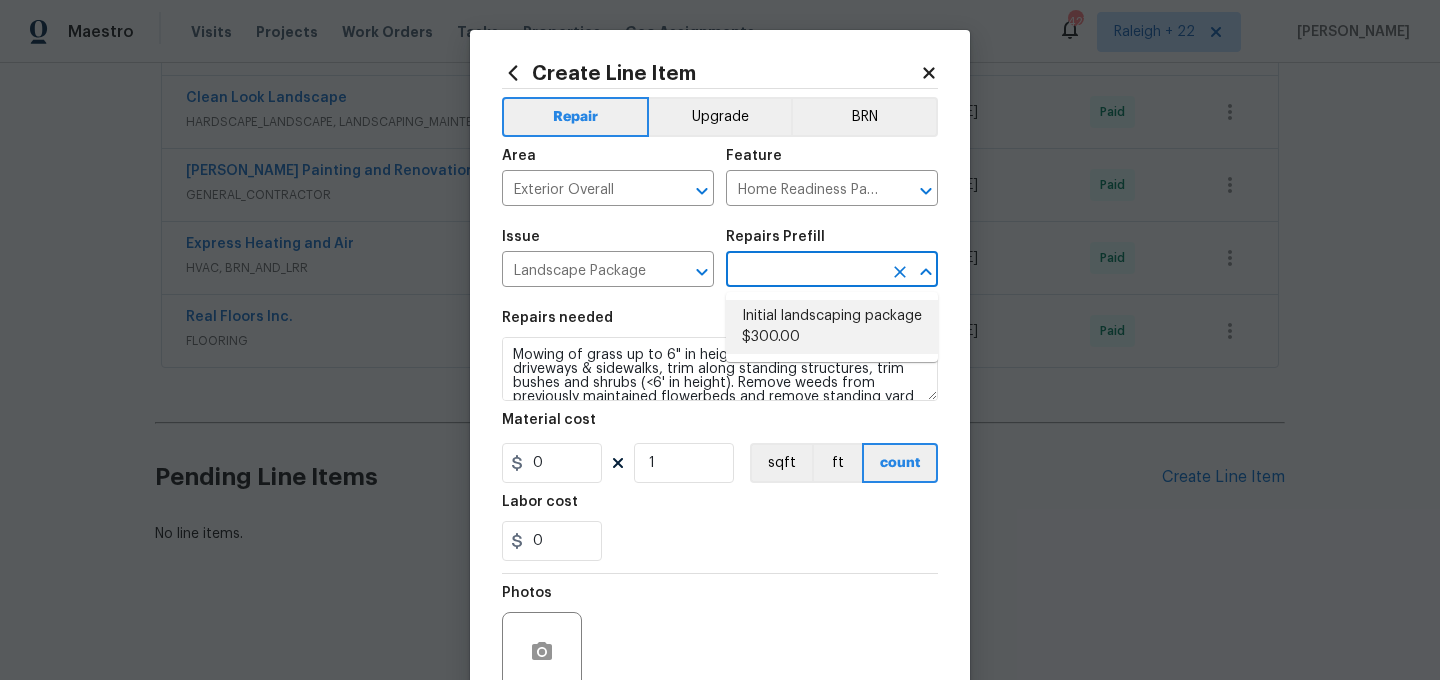 type on "Initial landscaping package $300.00" 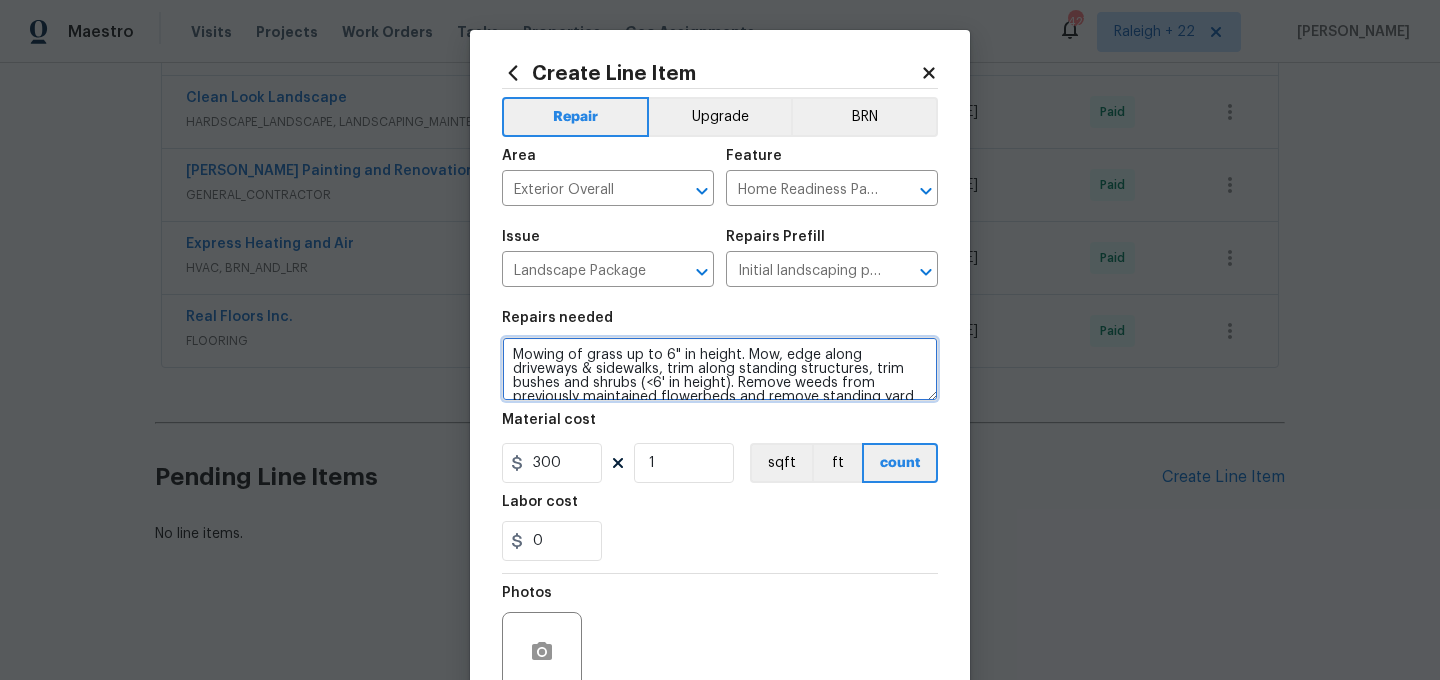 scroll, scrollTop: 42, scrollLeft: 0, axis: vertical 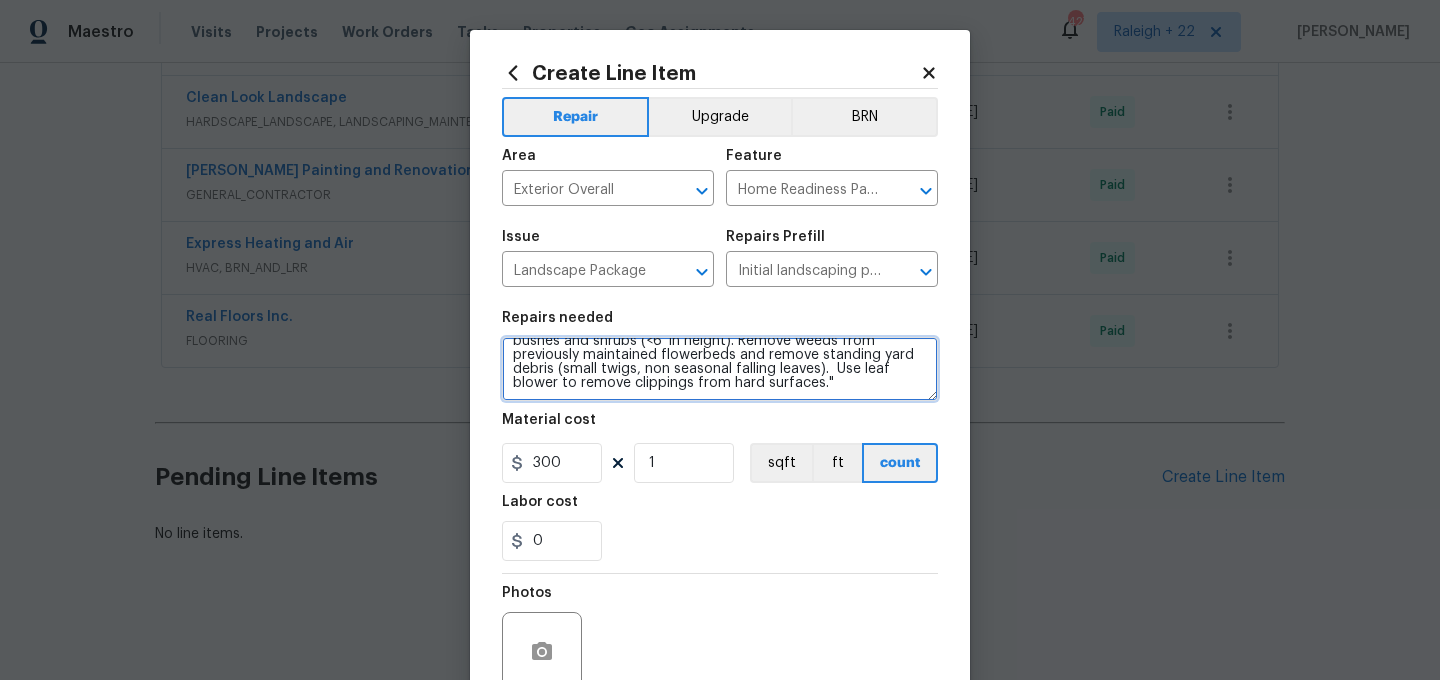 drag, startPoint x: 516, startPoint y: 358, endPoint x: 901, endPoint y: 397, distance: 386.97028 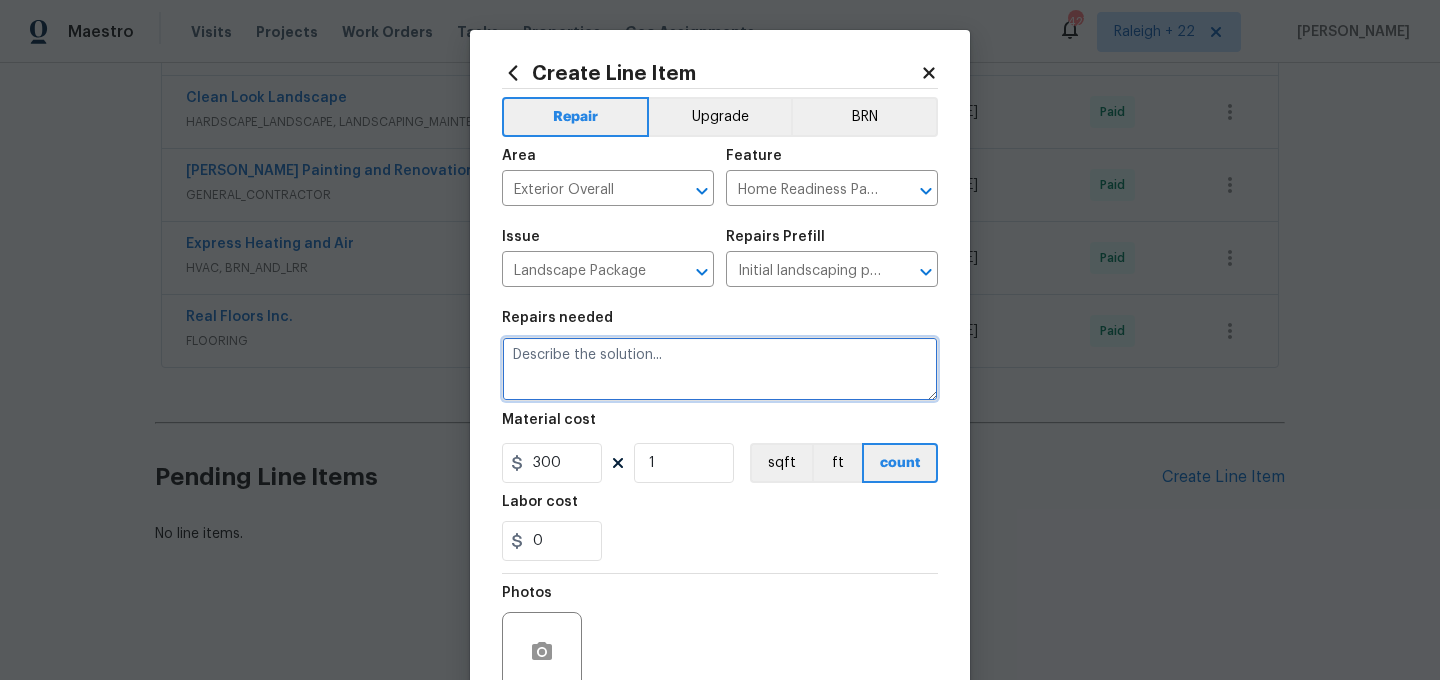 scroll, scrollTop: 0, scrollLeft: 0, axis: both 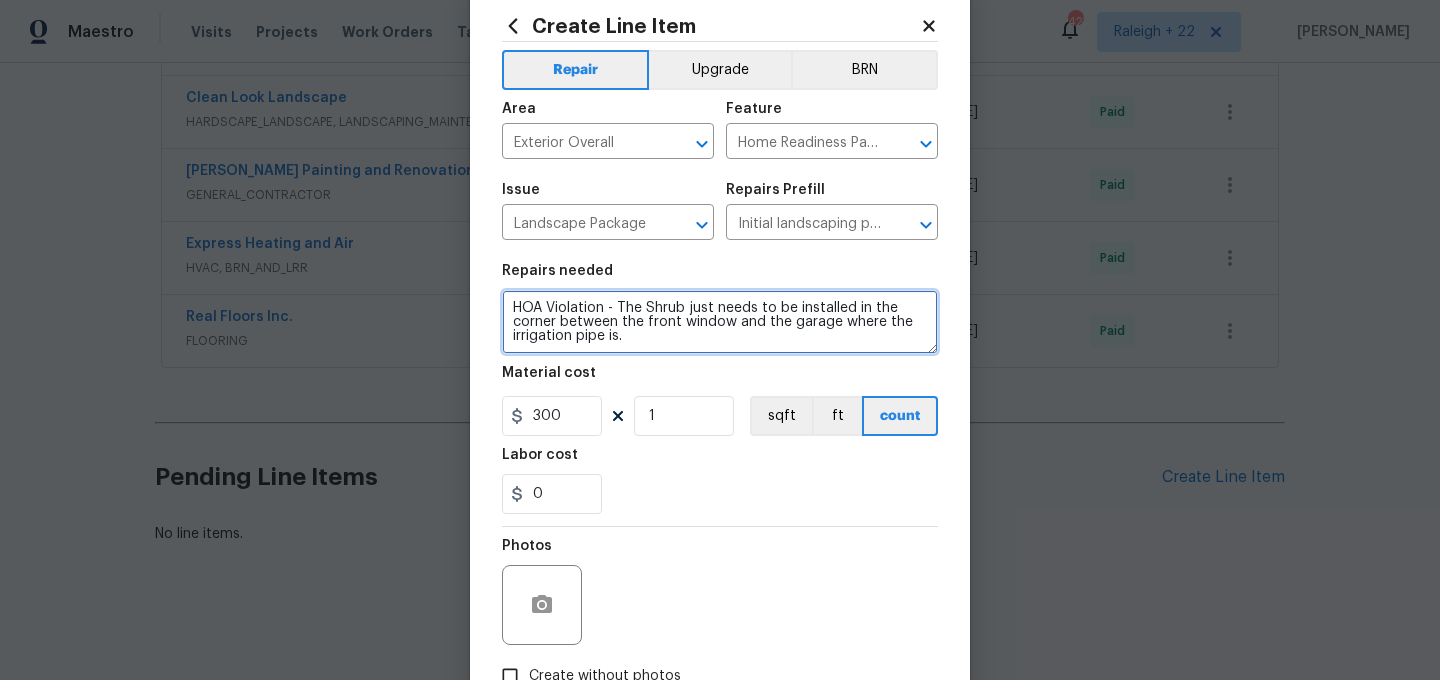 click on "HOA Violation - The Shrub just needs to be installed in the corner between the front window and the garage where the irrigation pipe is." at bounding box center (720, 322) 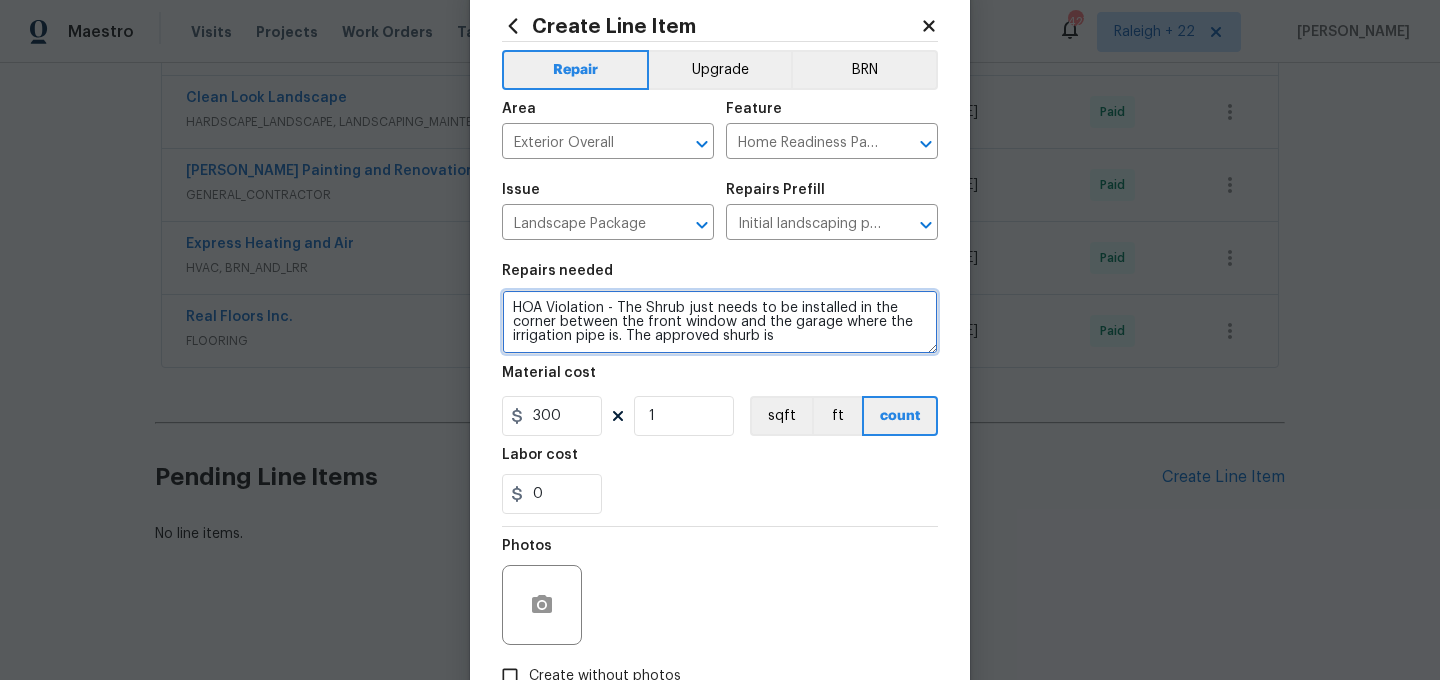 click on "HOA Violation - The Shrub just needs to be installed in the corner between the front window and the garage where the irrigation pipe is. The approved shurb is" at bounding box center (720, 322) 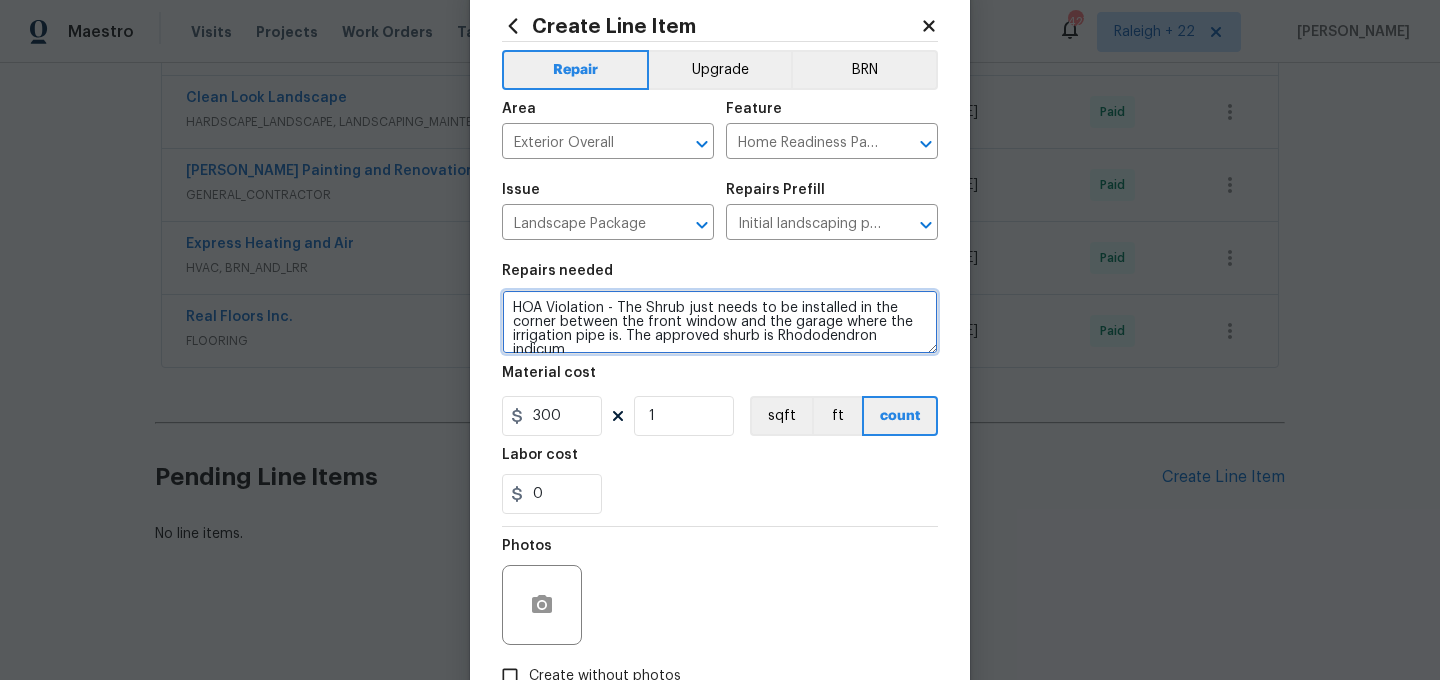 scroll, scrollTop: 4, scrollLeft: 0, axis: vertical 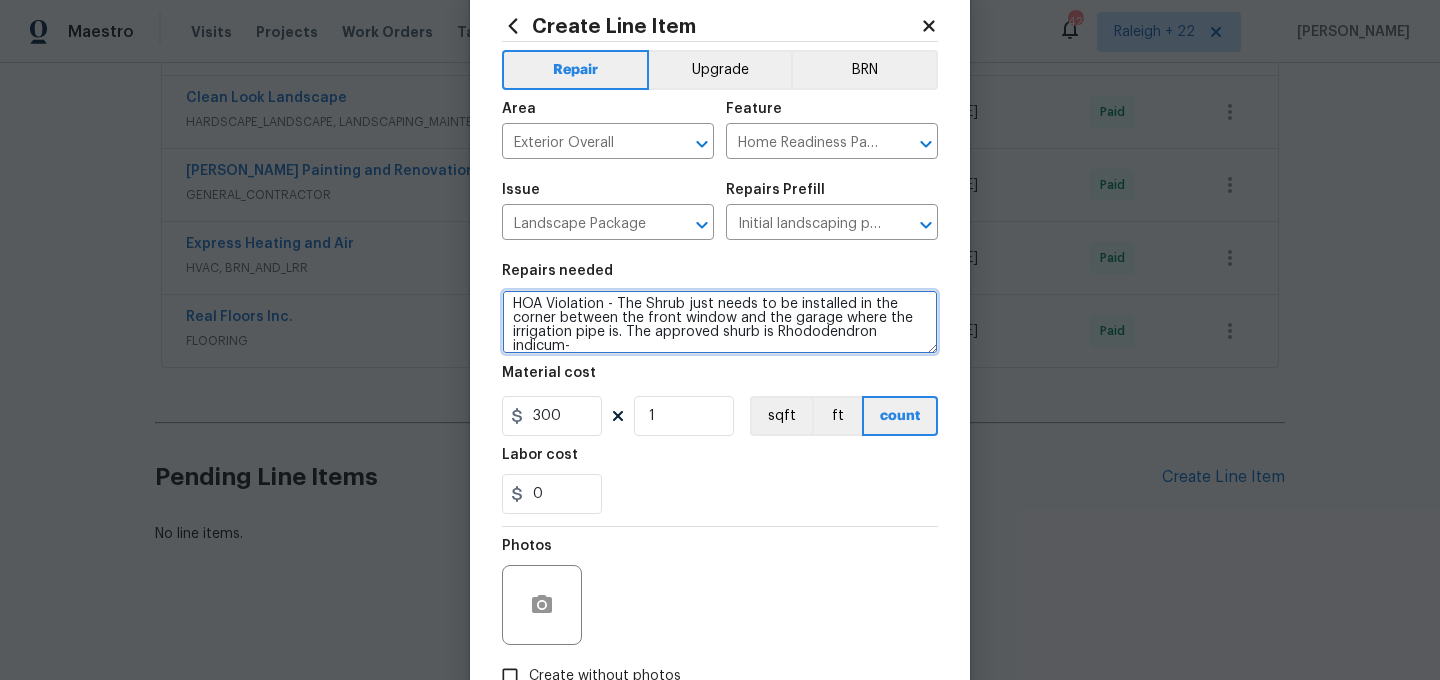 paste on "Azalea Shrub" 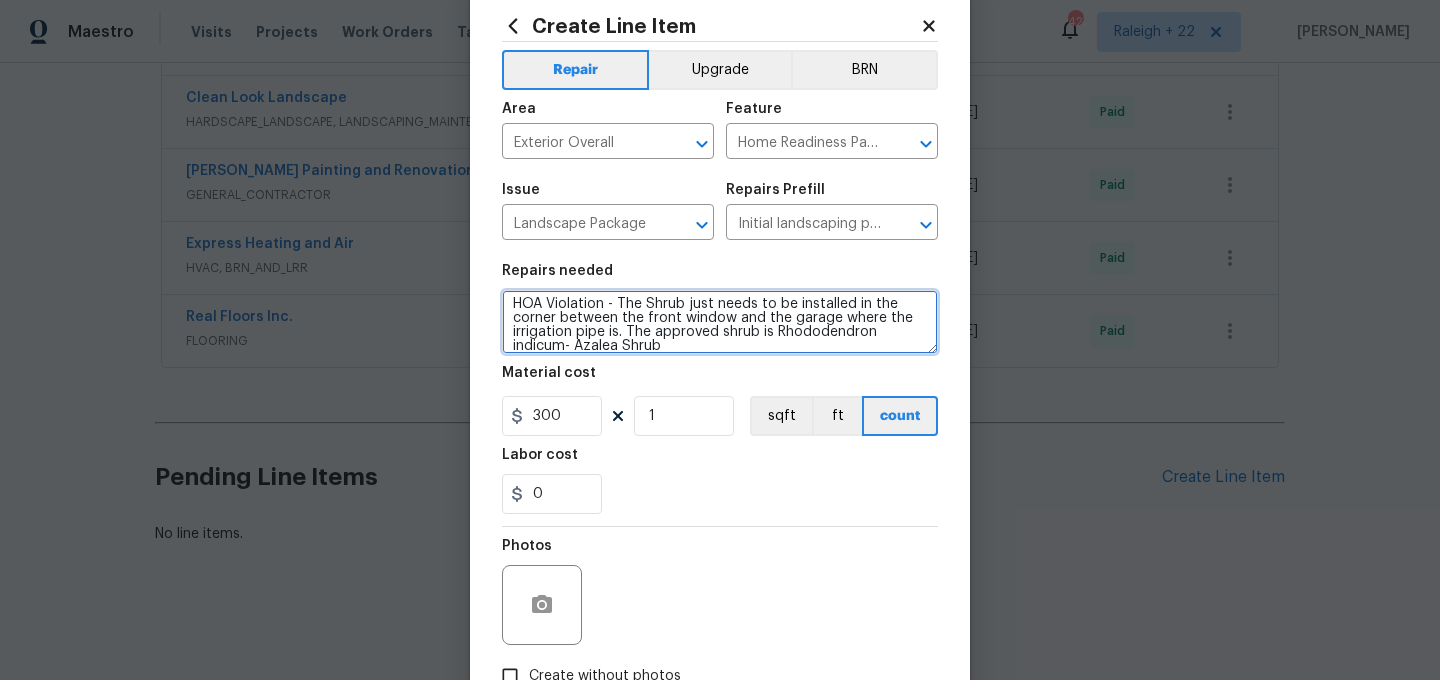 click on "HOA Violation - The Shrub just needs to be installed in the corner between the front window and the garage where the irrigation pipe is. The approved shrub is Rhododendron indicum- Azalea Shrub" at bounding box center [720, 322] 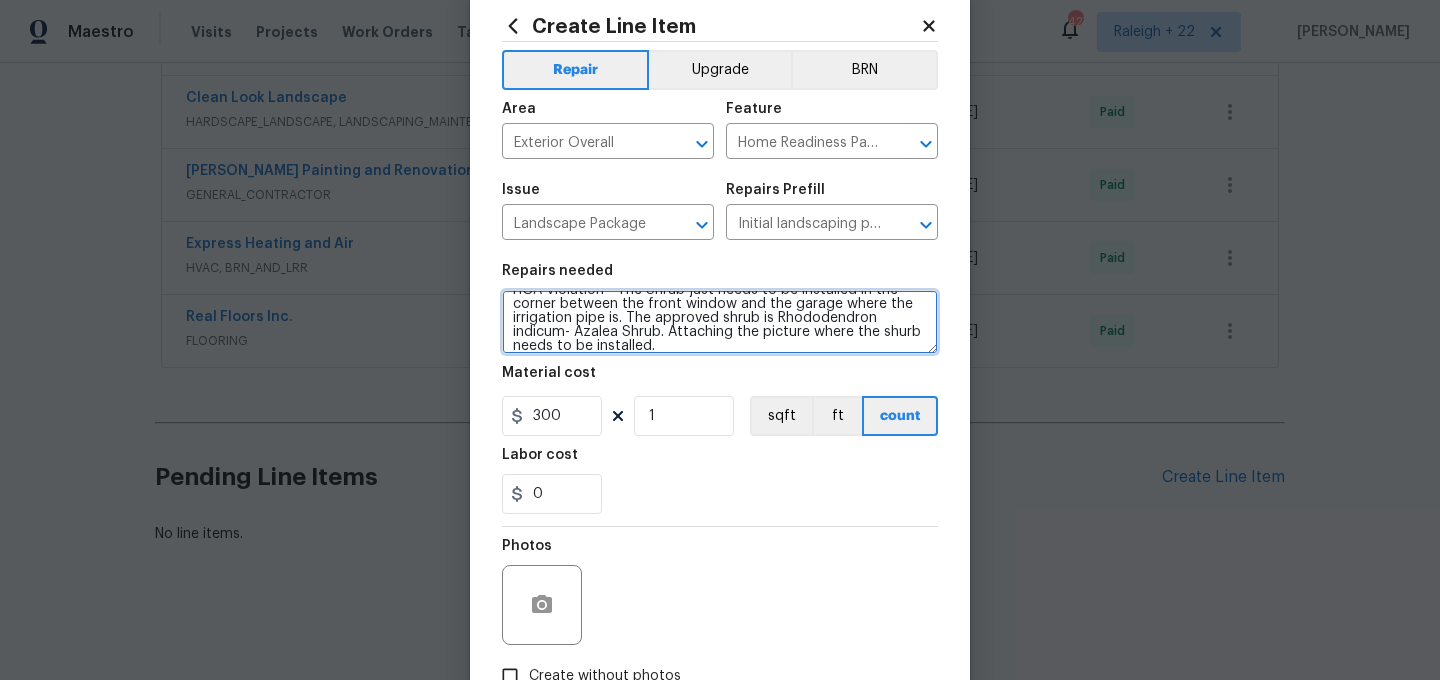 scroll, scrollTop: 0, scrollLeft: 0, axis: both 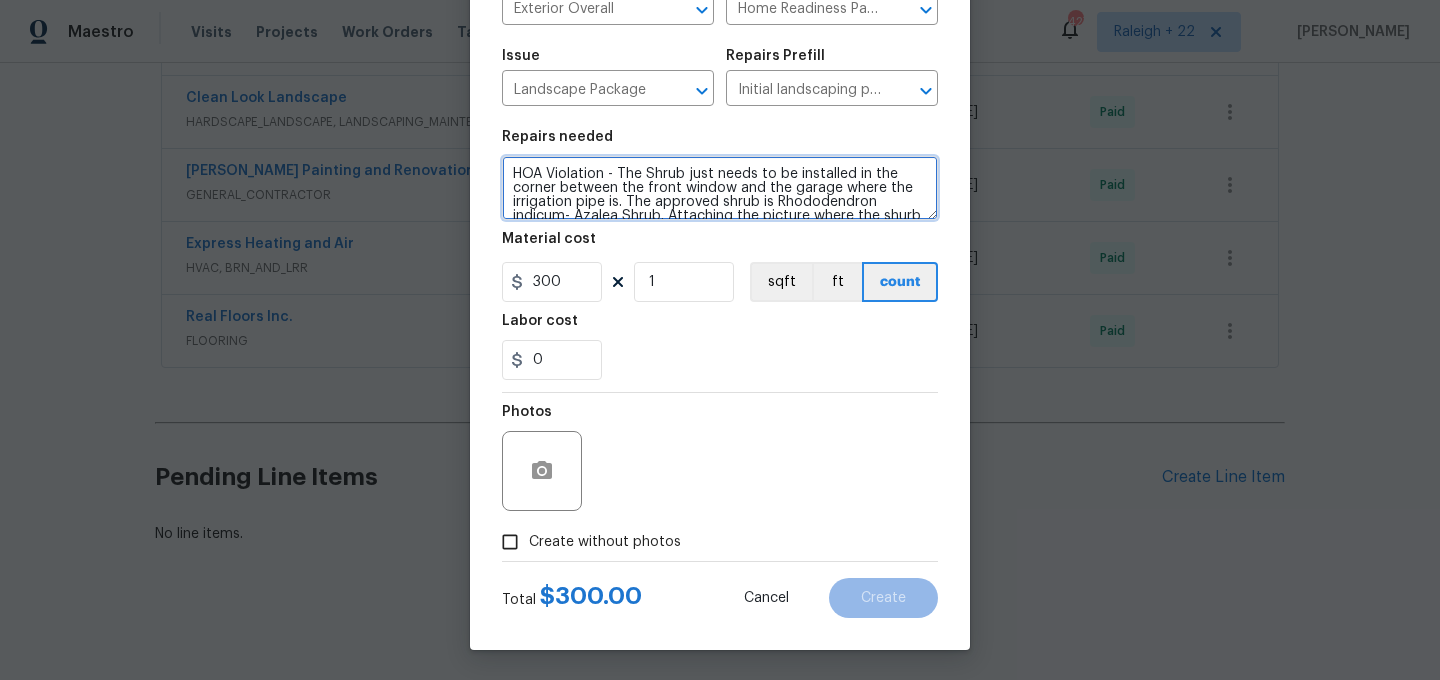 type on "HOA Violation - The Shrub just needs to be installed in the corner between the front window and the garage where the irrigation pipe is. The approved shrub is Rhododendron indicum- Azalea Shrub. Attaching the picture where the shurb needs to be installed." 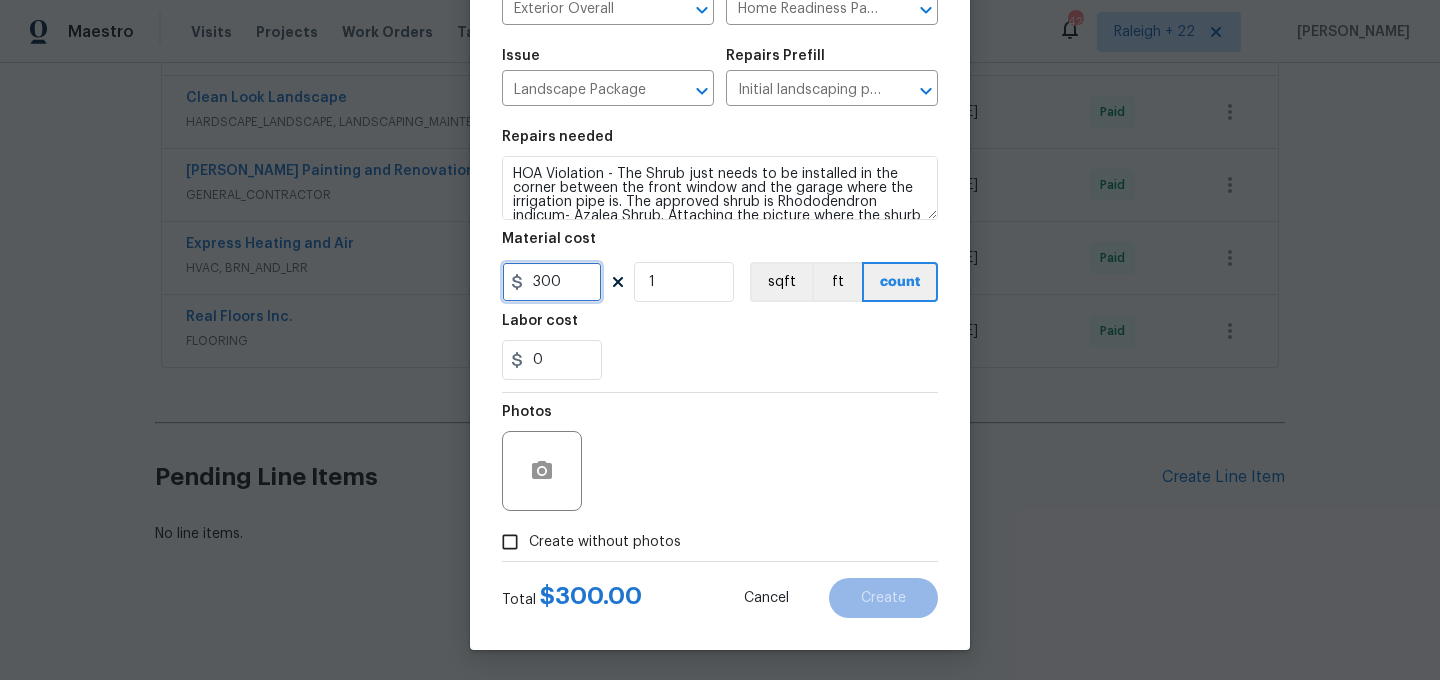 drag, startPoint x: 582, startPoint y: 276, endPoint x: 519, endPoint y: 272, distance: 63.126858 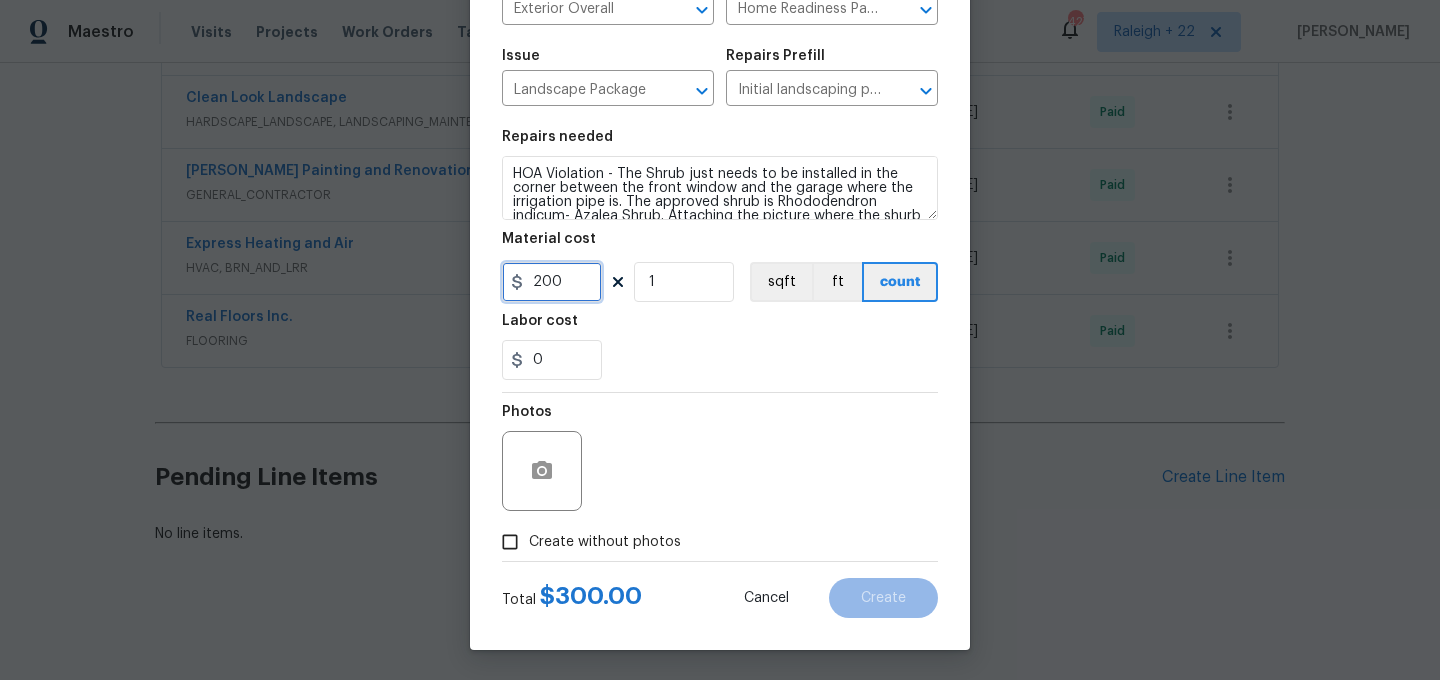 type on "200" 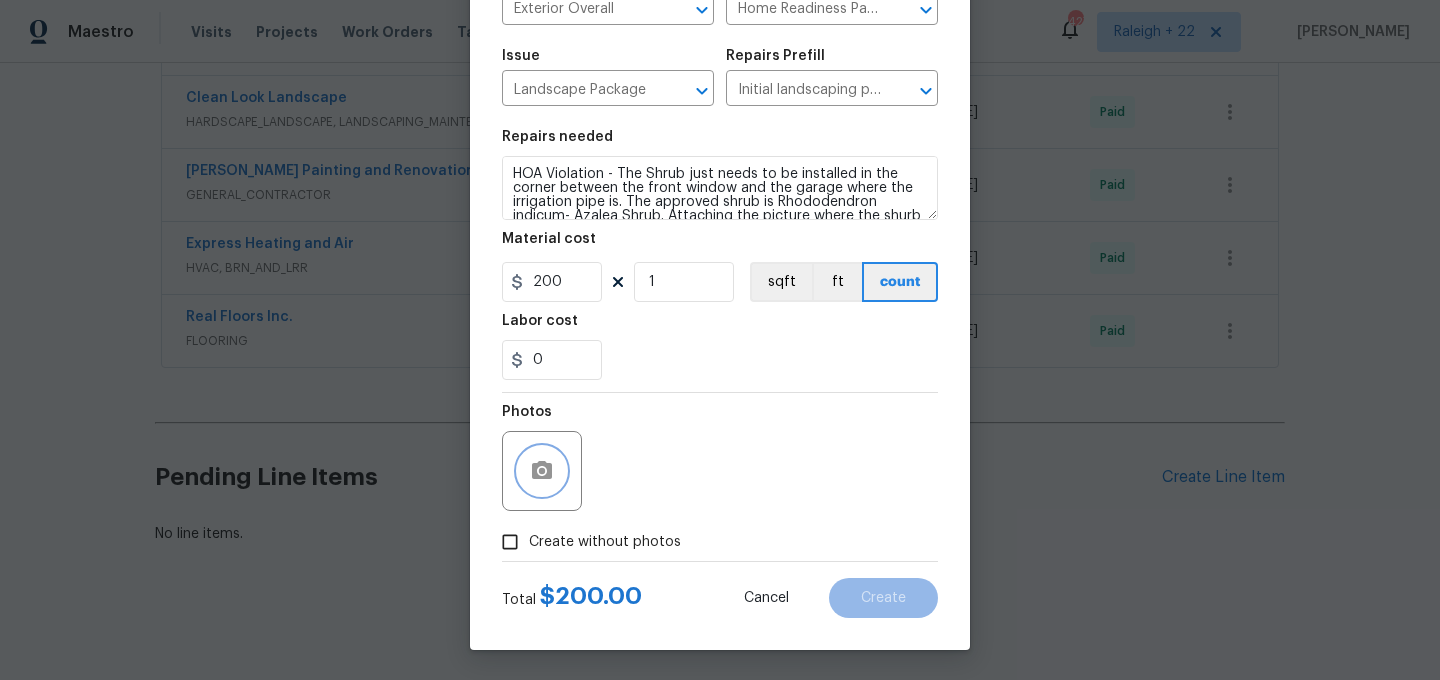 click 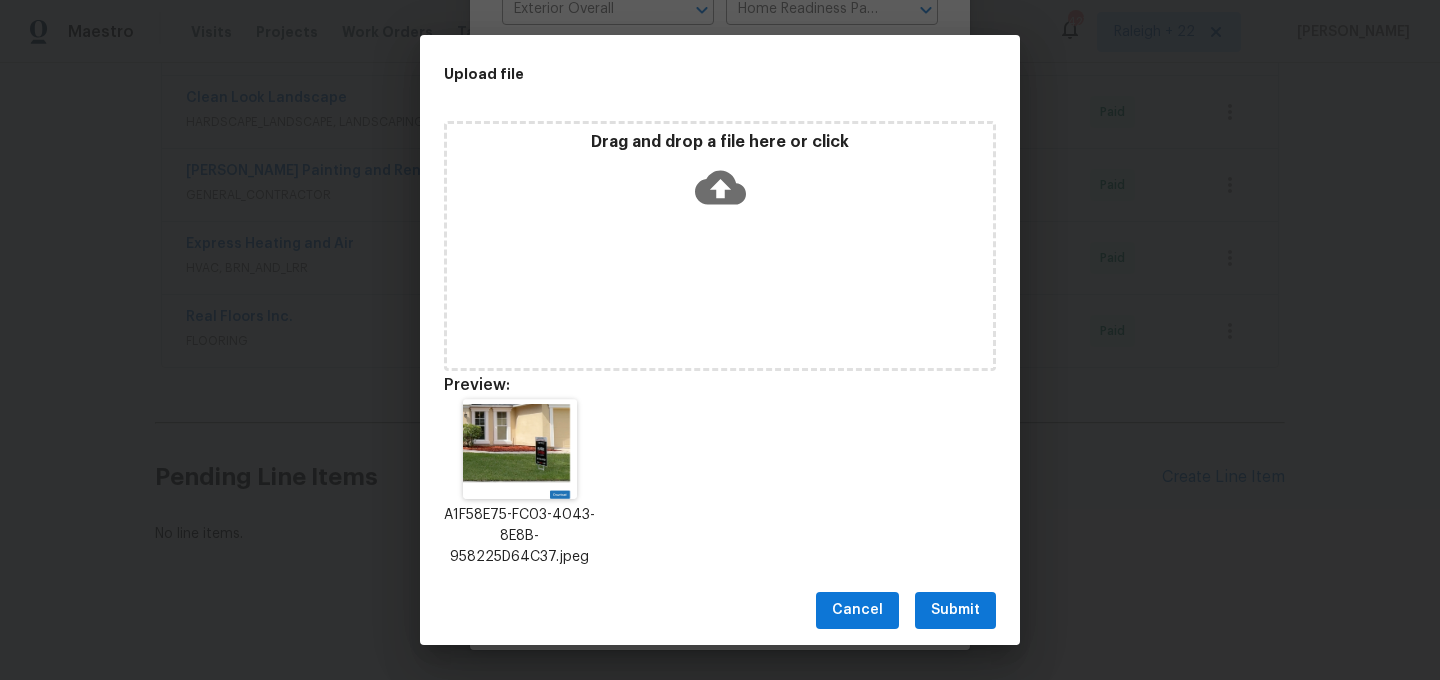 click on "Submit" at bounding box center (955, 610) 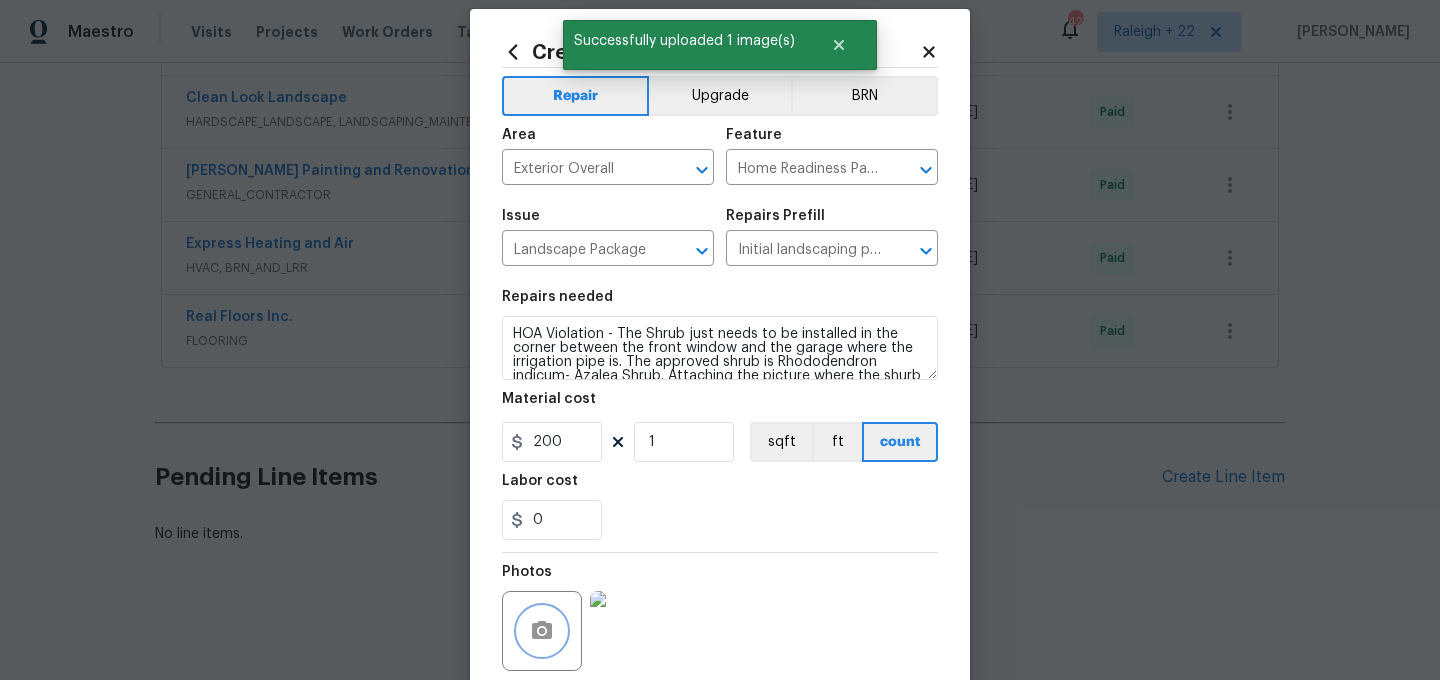 scroll, scrollTop: 0, scrollLeft: 0, axis: both 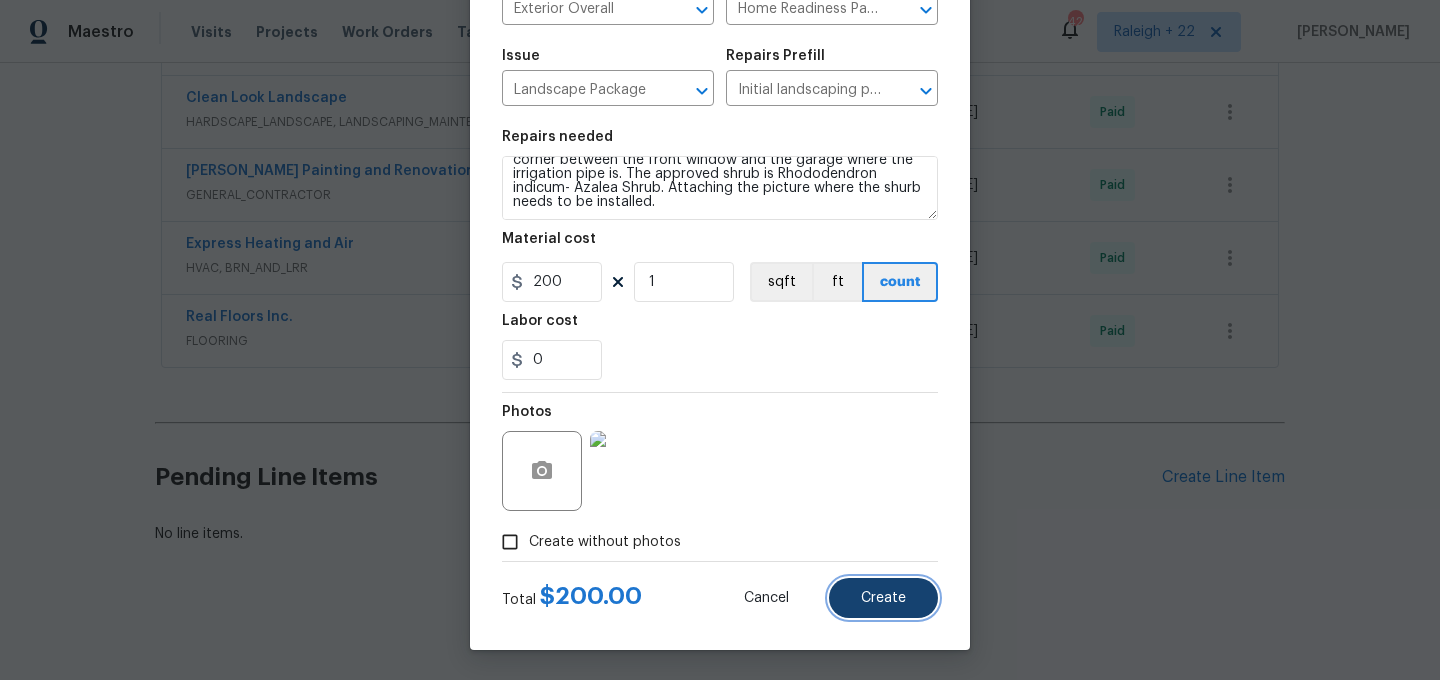 click on "Create" at bounding box center (883, 598) 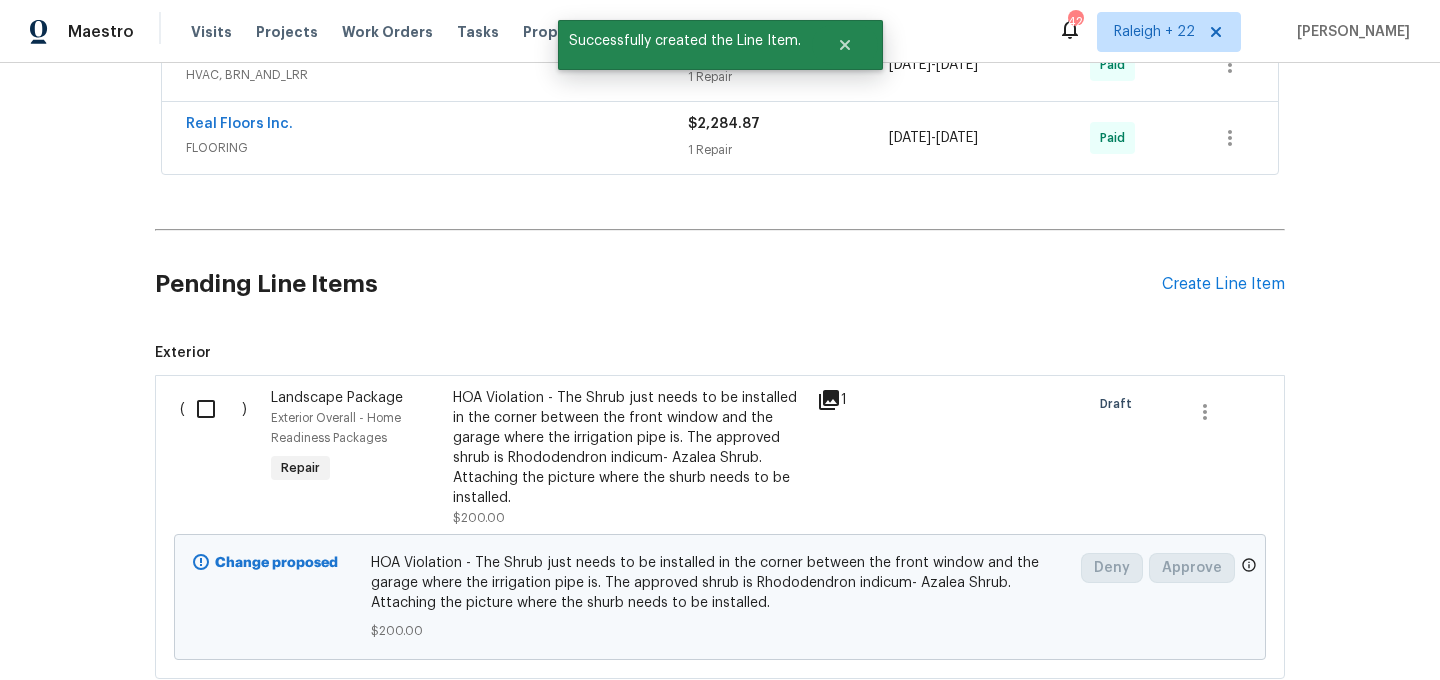 scroll, scrollTop: 1272, scrollLeft: 0, axis: vertical 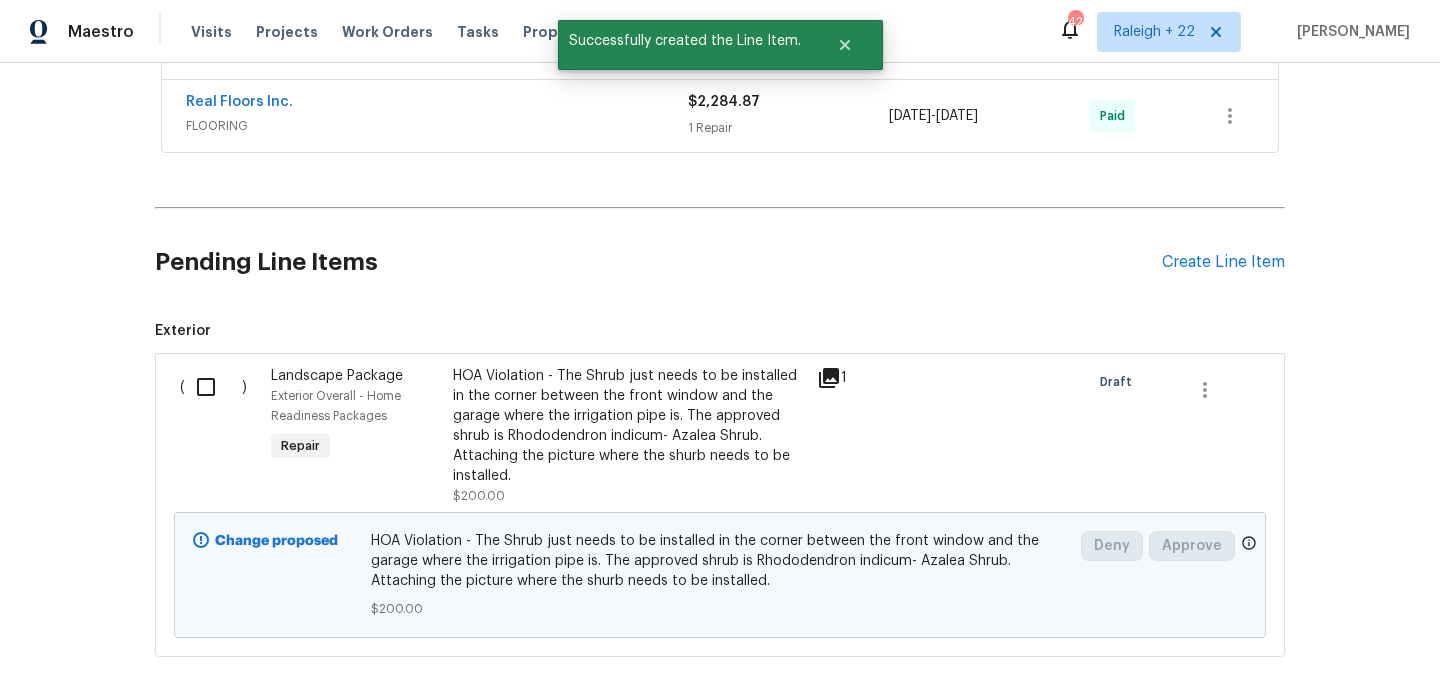 click at bounding box center [213, 387] 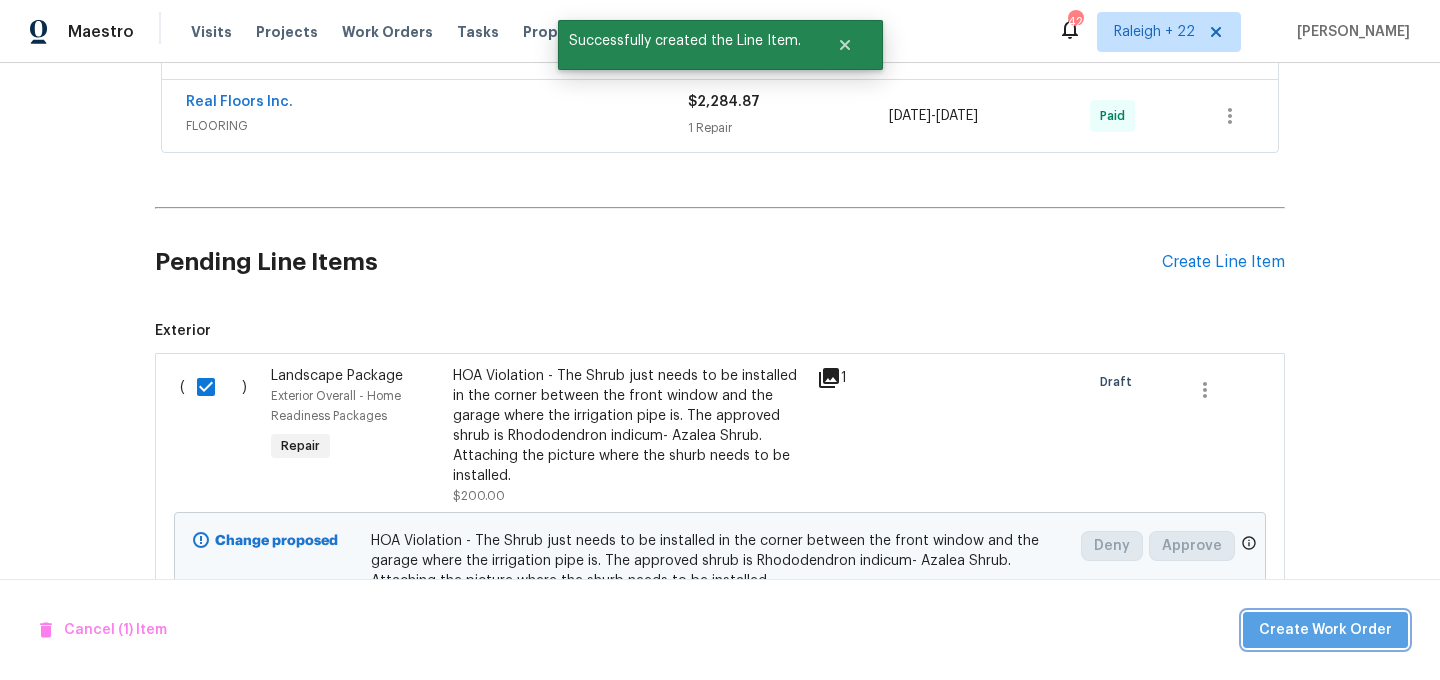 click on "Create Work Order" at bounding box center [1325, 630] 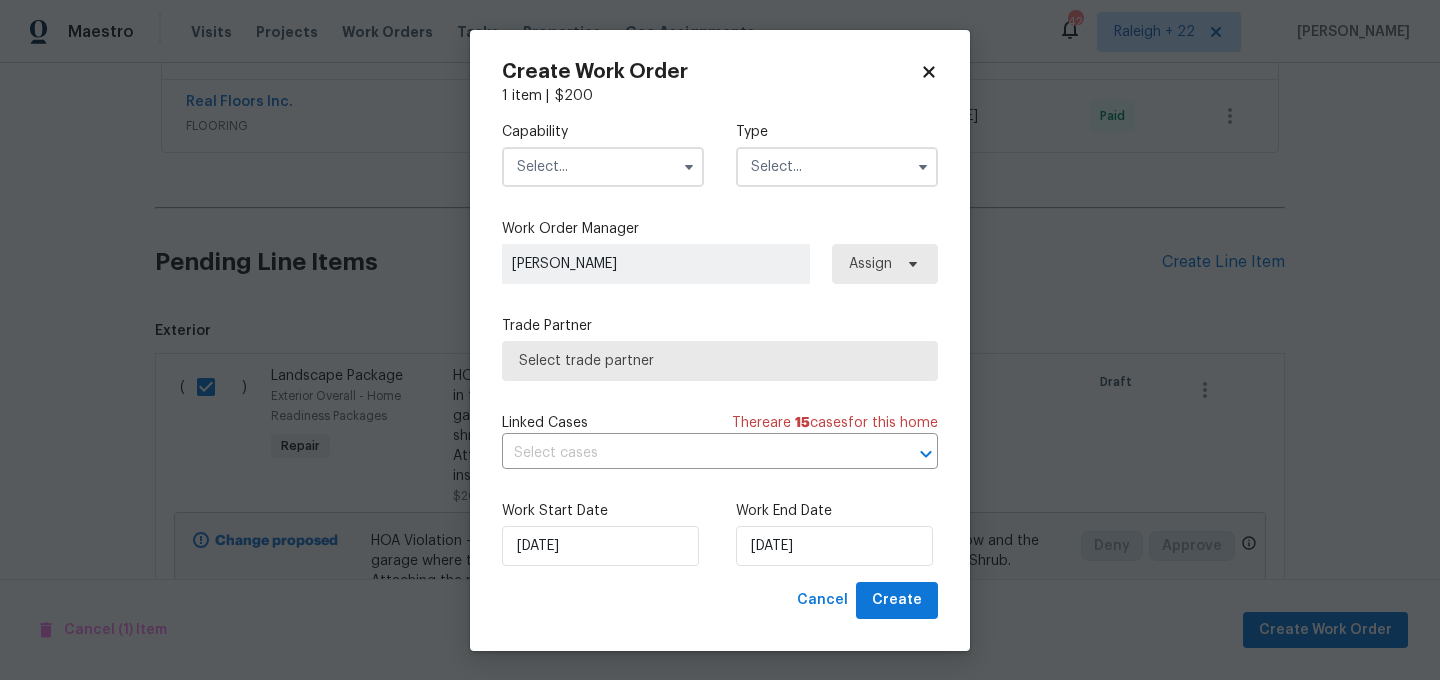click at bounding box center [603, 167] 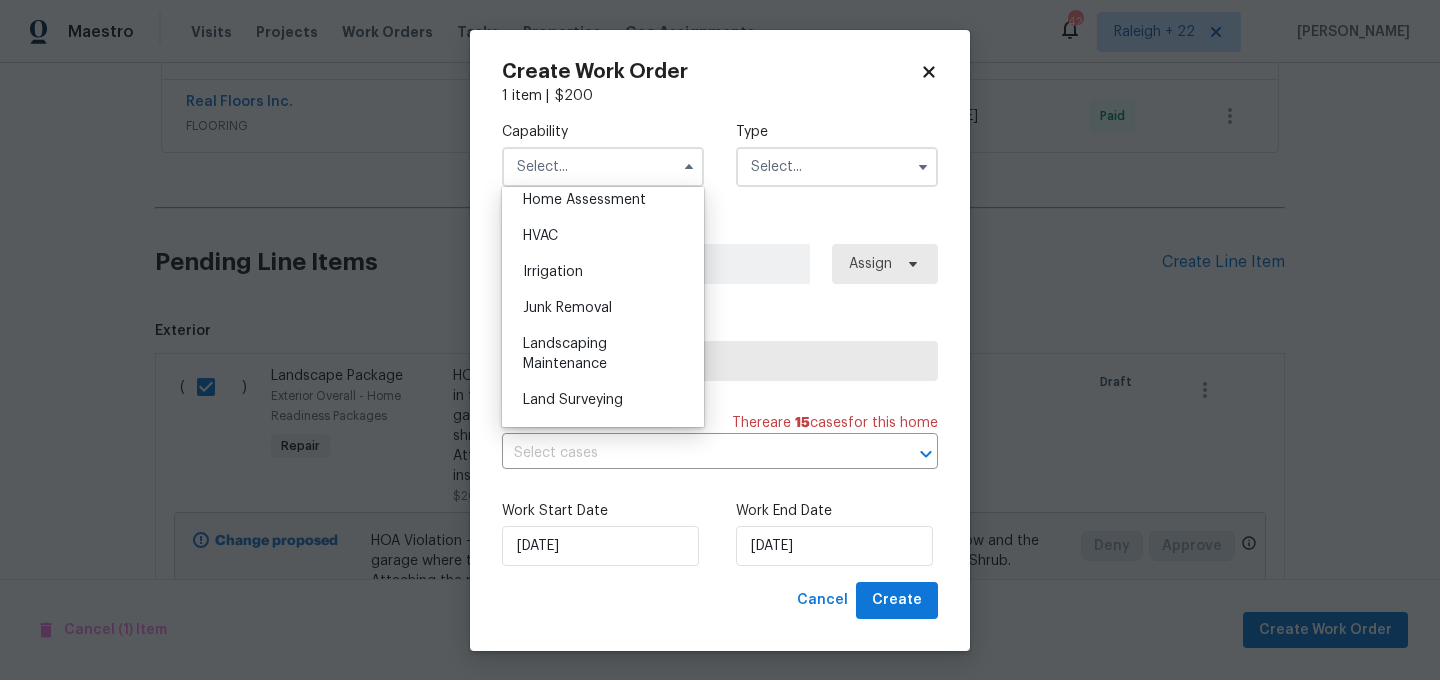 scroll, scrollTop: 1184, scrollLeft: 0, axis: vertical 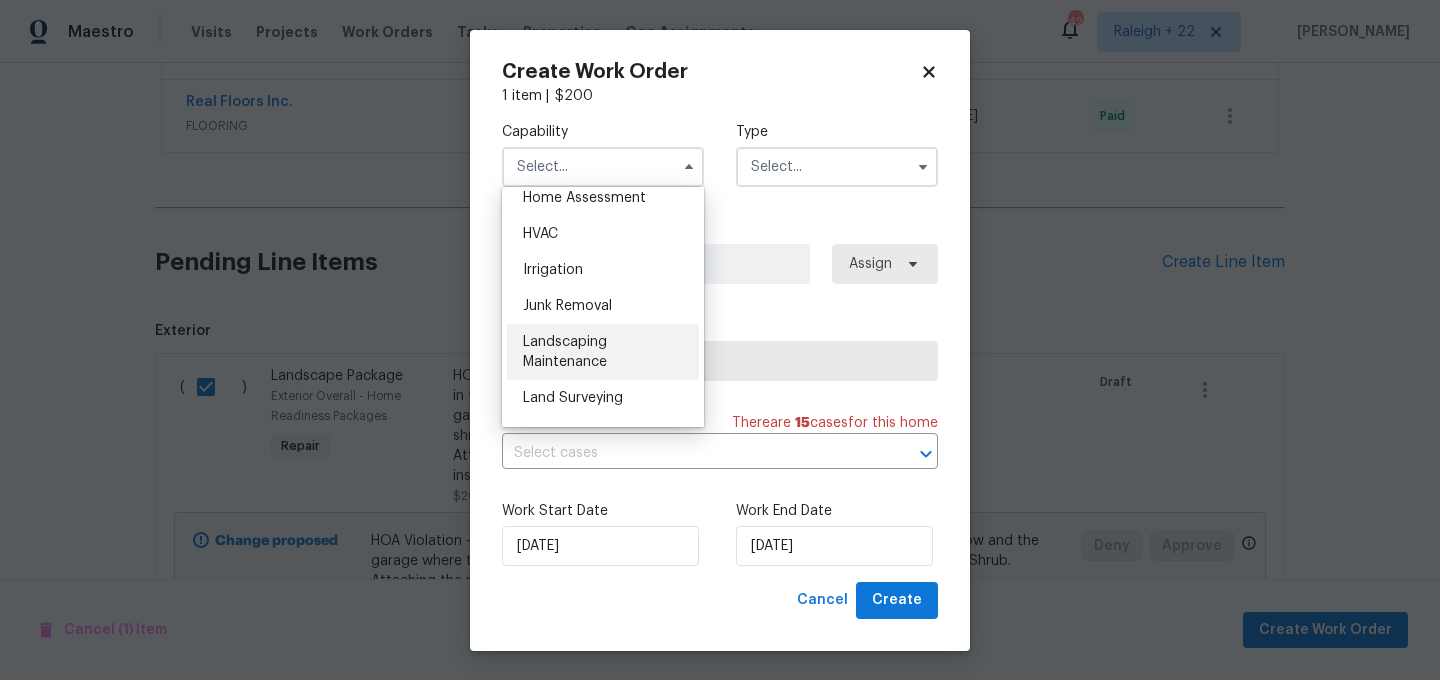 click on "Landscaping Maintenance" at bounding box center (603, 352) 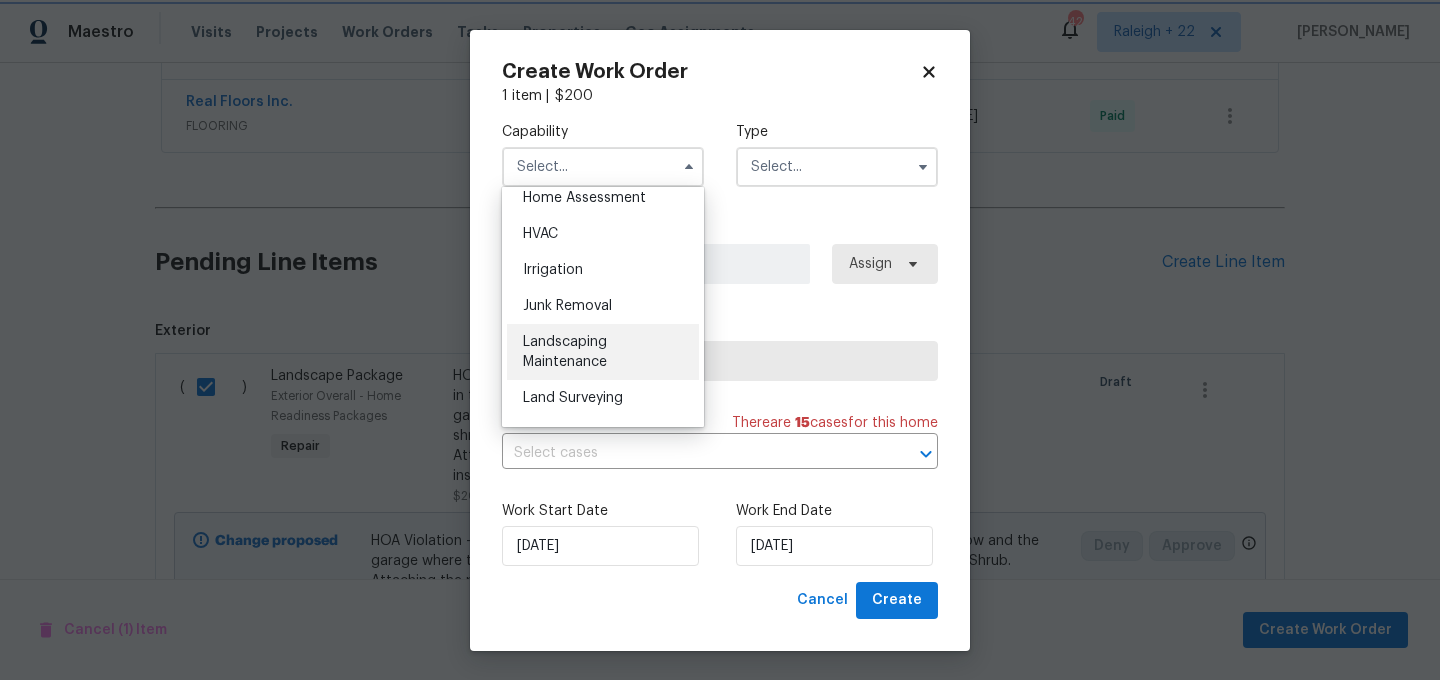 type on "Landscaping Maintenance" 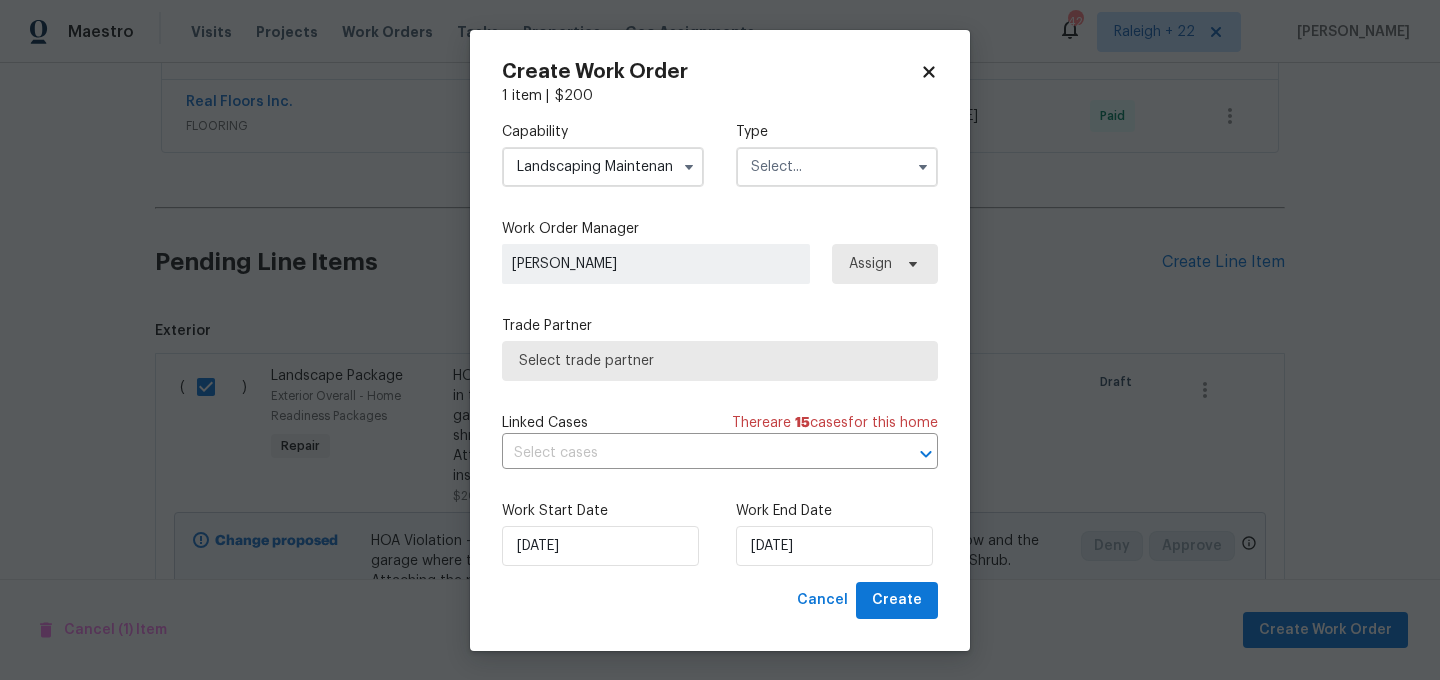 click at bounding box center (837, 167) 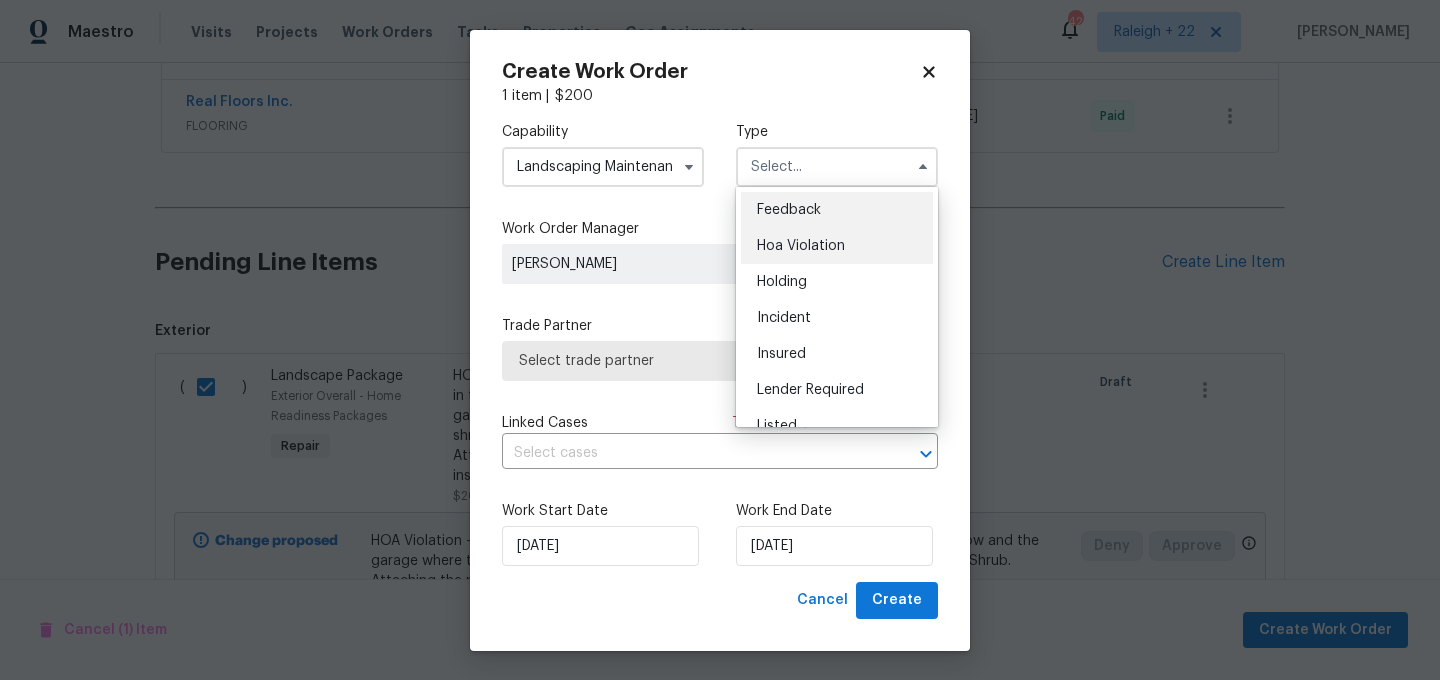 click on "Hoa Violation" at bounding box center [801, 246] 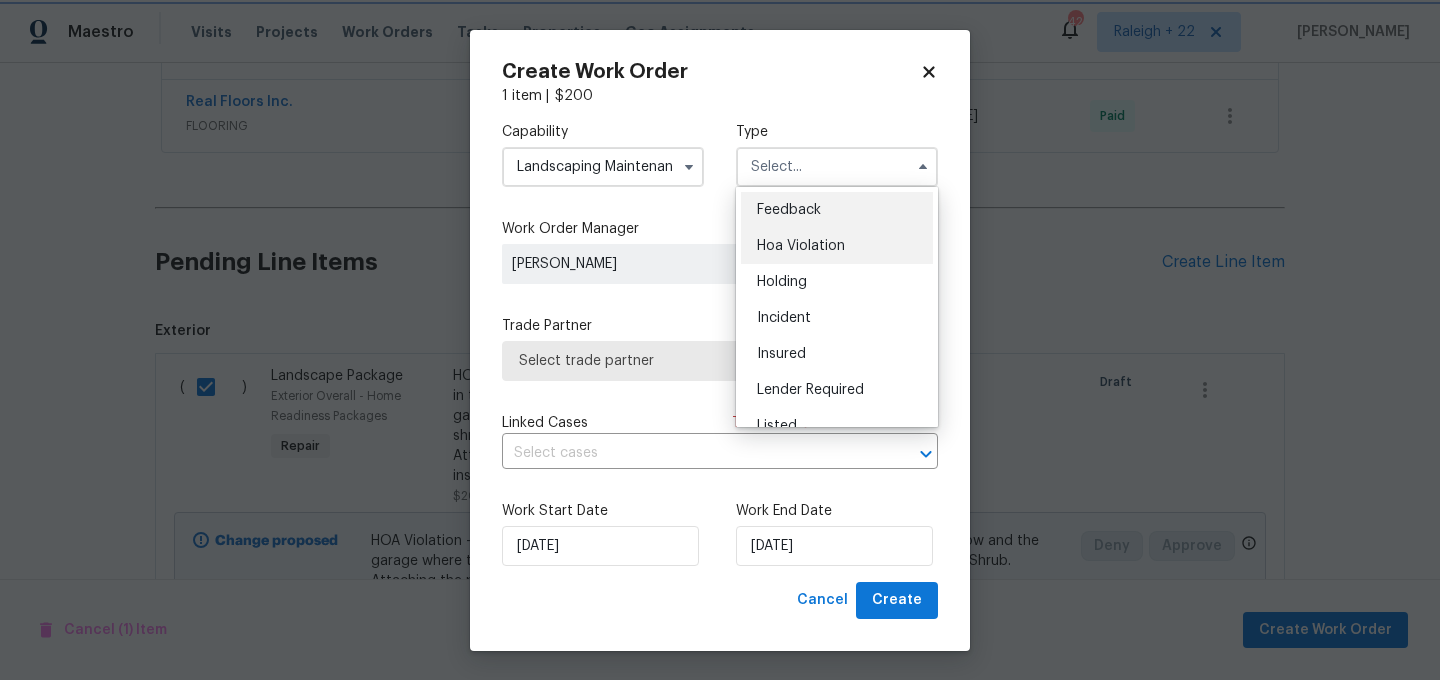 type on "Hoa Violation" 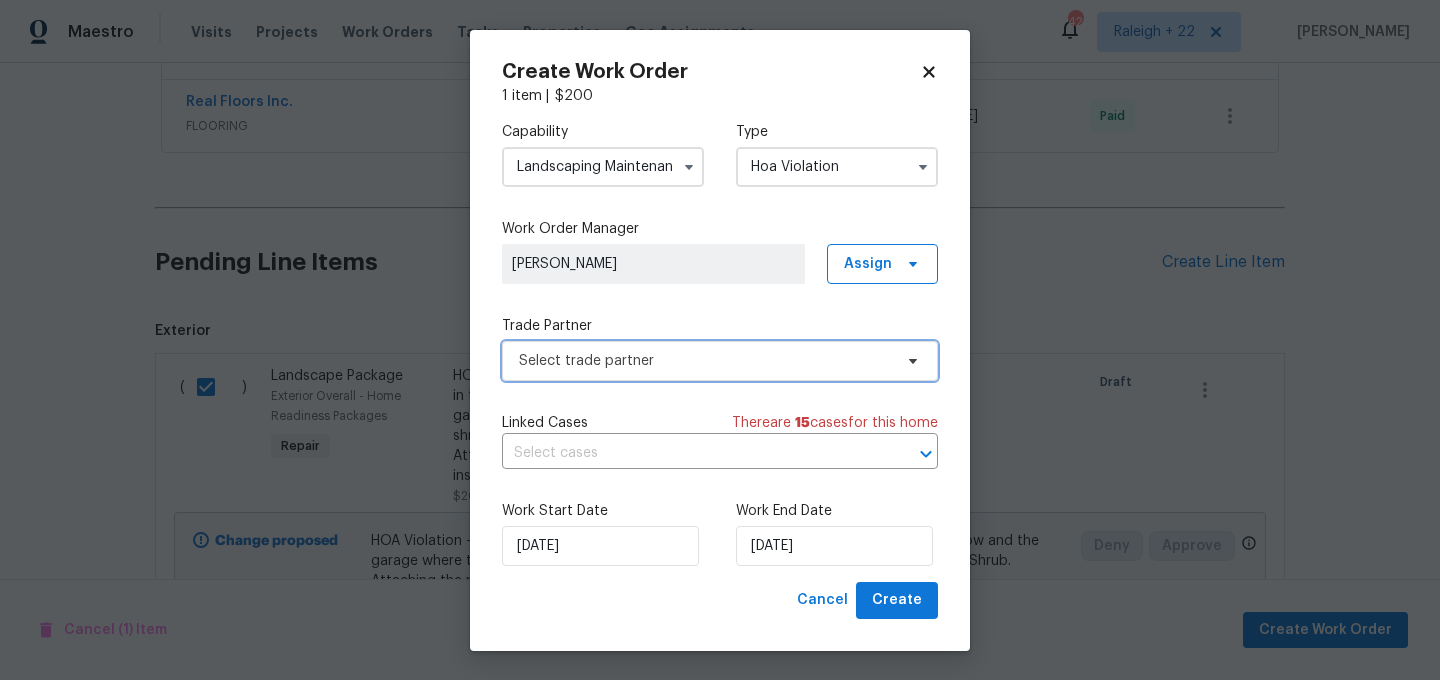click on "Select trade partner" at bounding box center [705, 361] 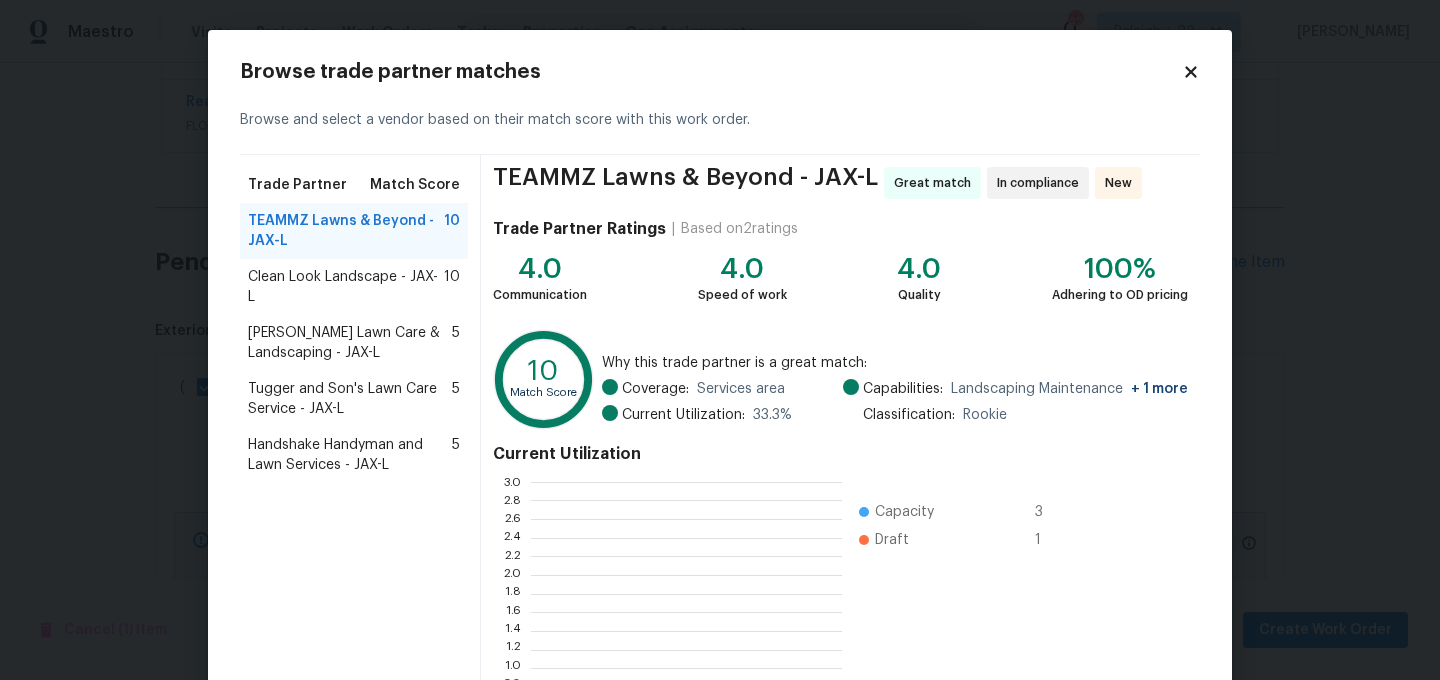 scroll, scrollTop: 2, scrollLeft: 1, axis: both 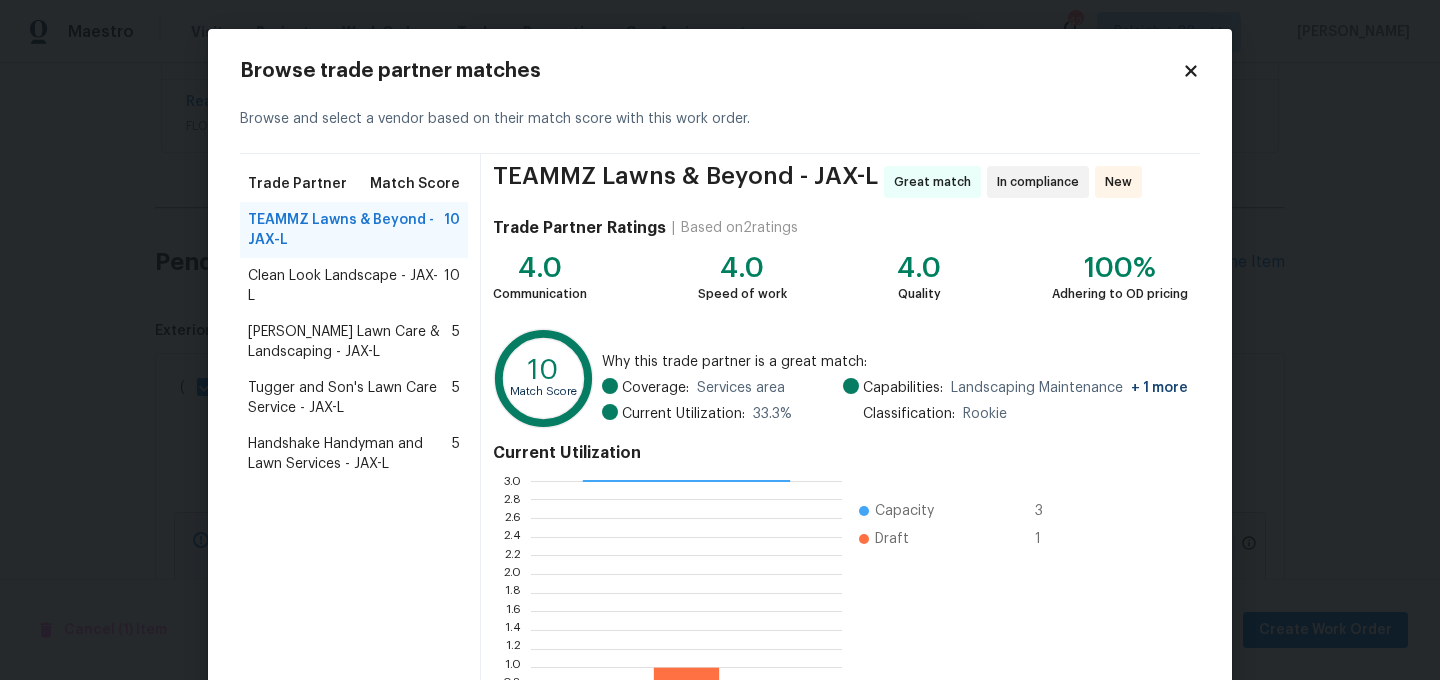 click on "Clean Look Landscape - JAX-L" at bounding box center [346, 286] 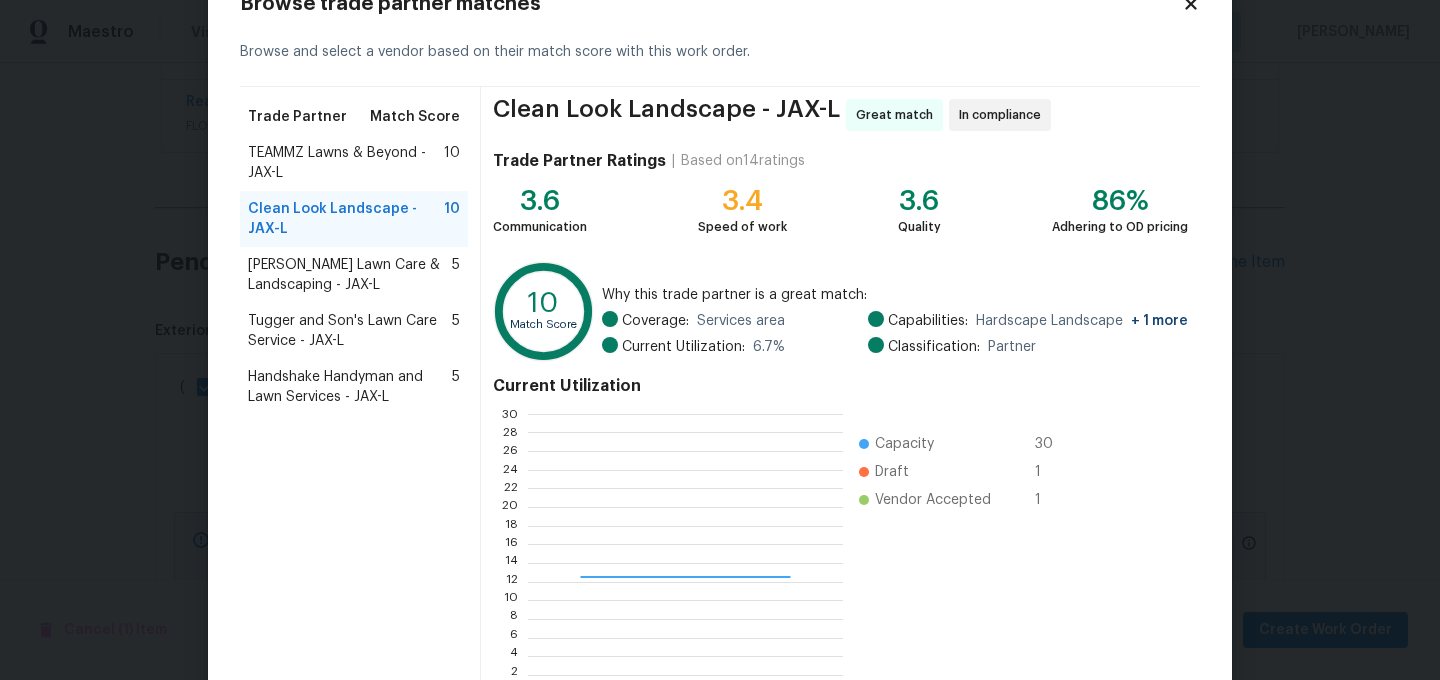 scroll, scrollTop: 202, scrollLeft: 0, axis: vertical 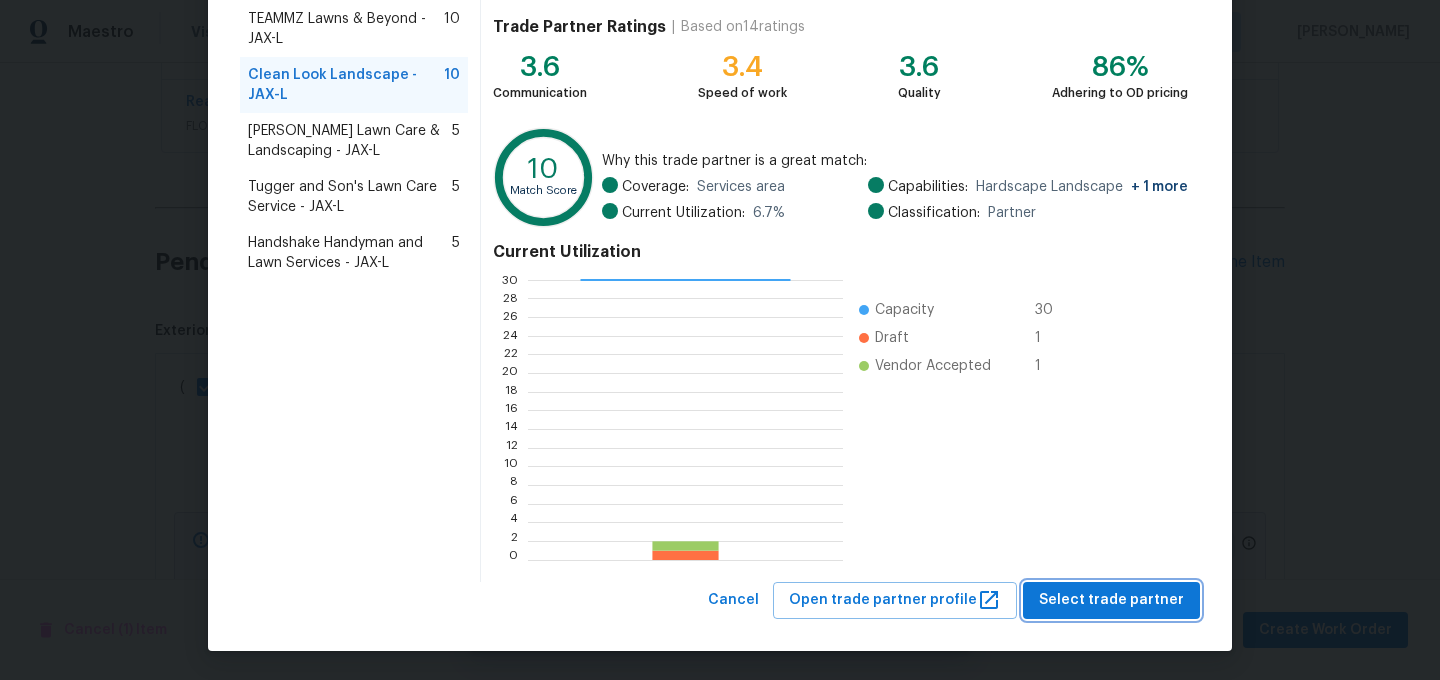 click on "Select trade partner" at bounding box center [1111, 600] 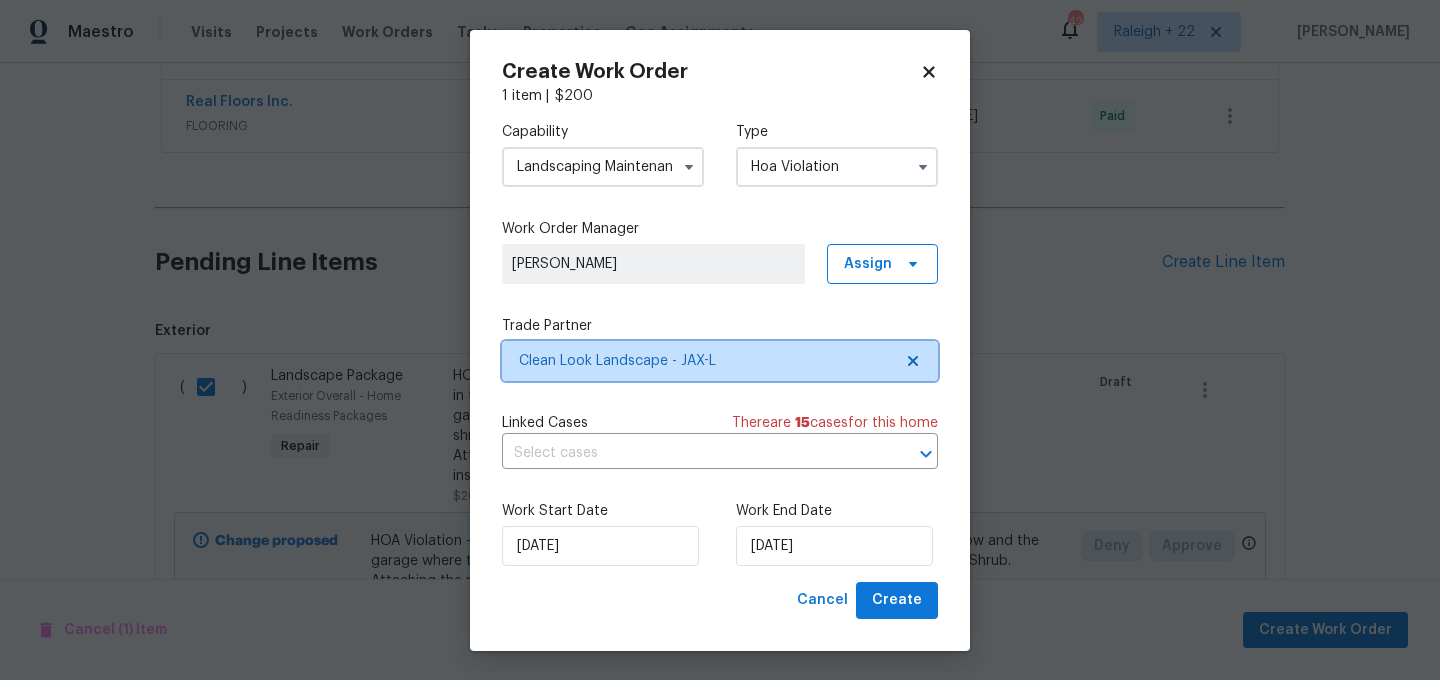 scroll, scrollTop: 0, scrollLeft: 0, axis: both 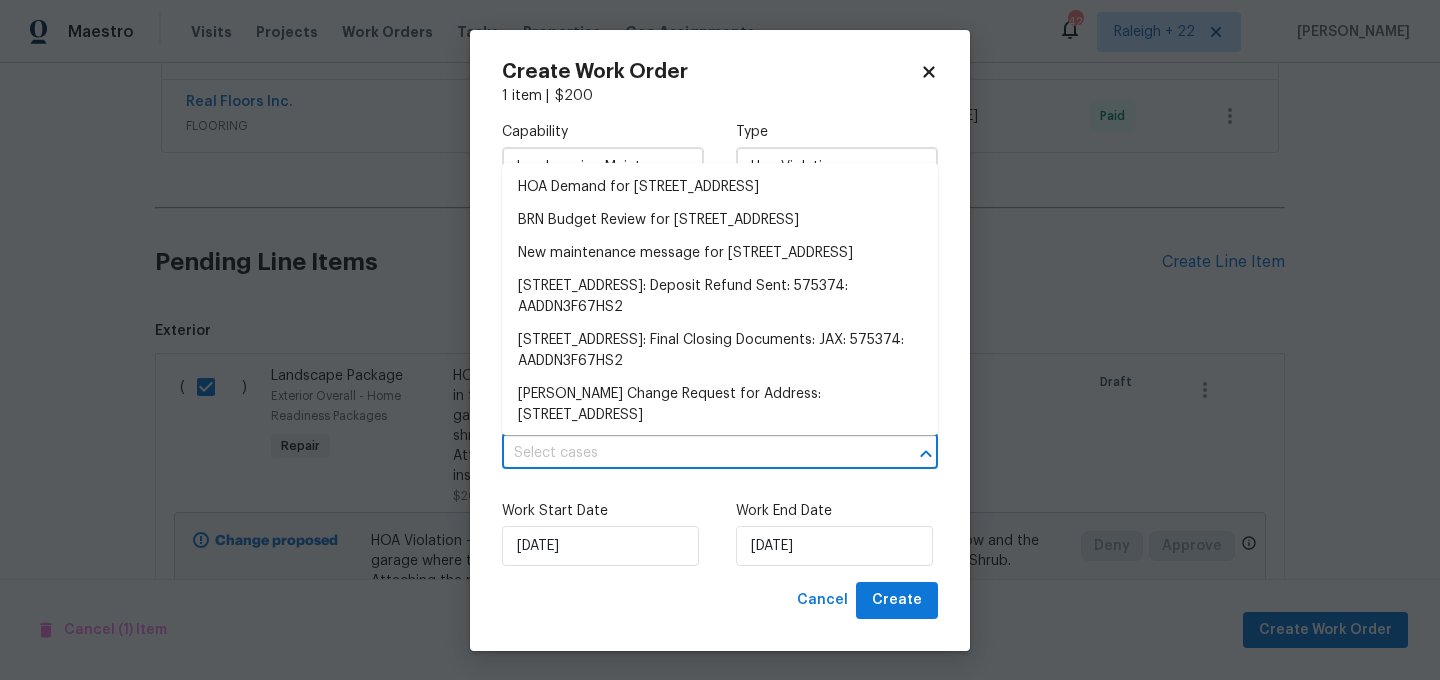 click at bounding box center [692, 453] 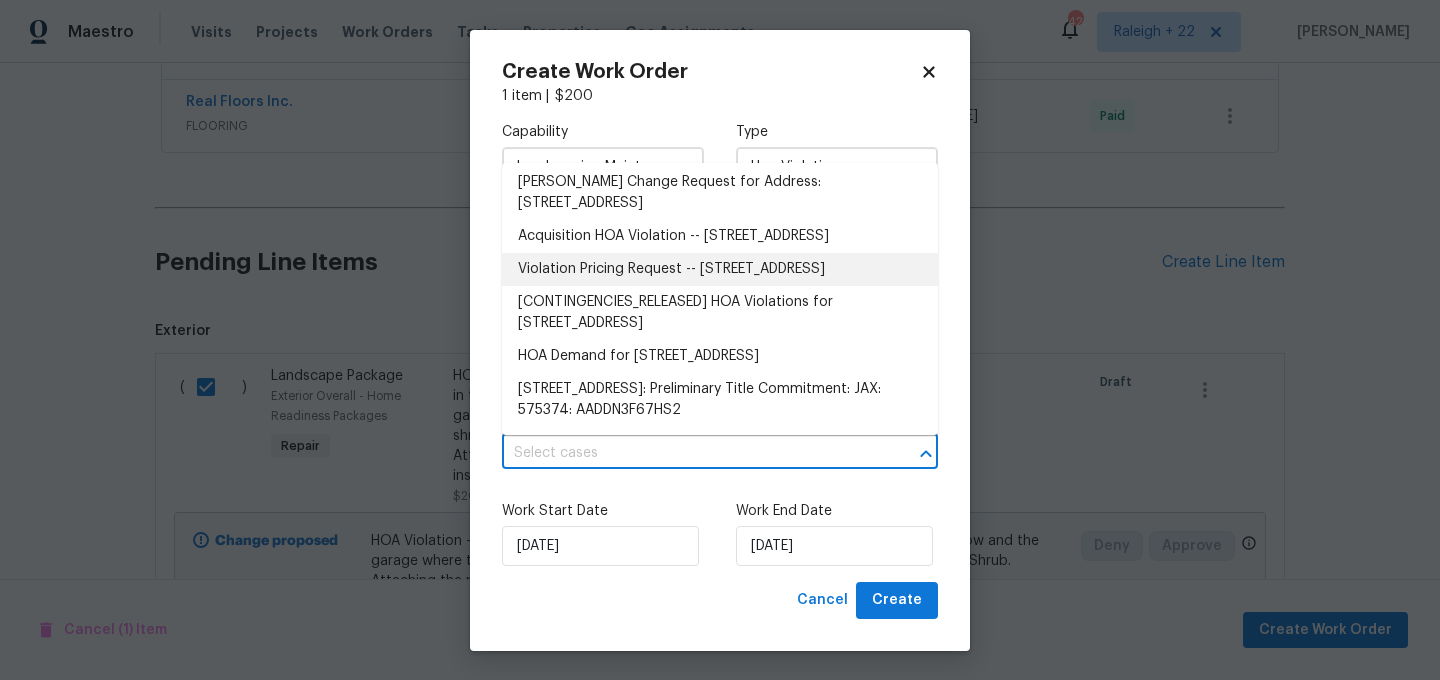 scroll, scrollTop: 0, scrollLeft: 0, axis: both 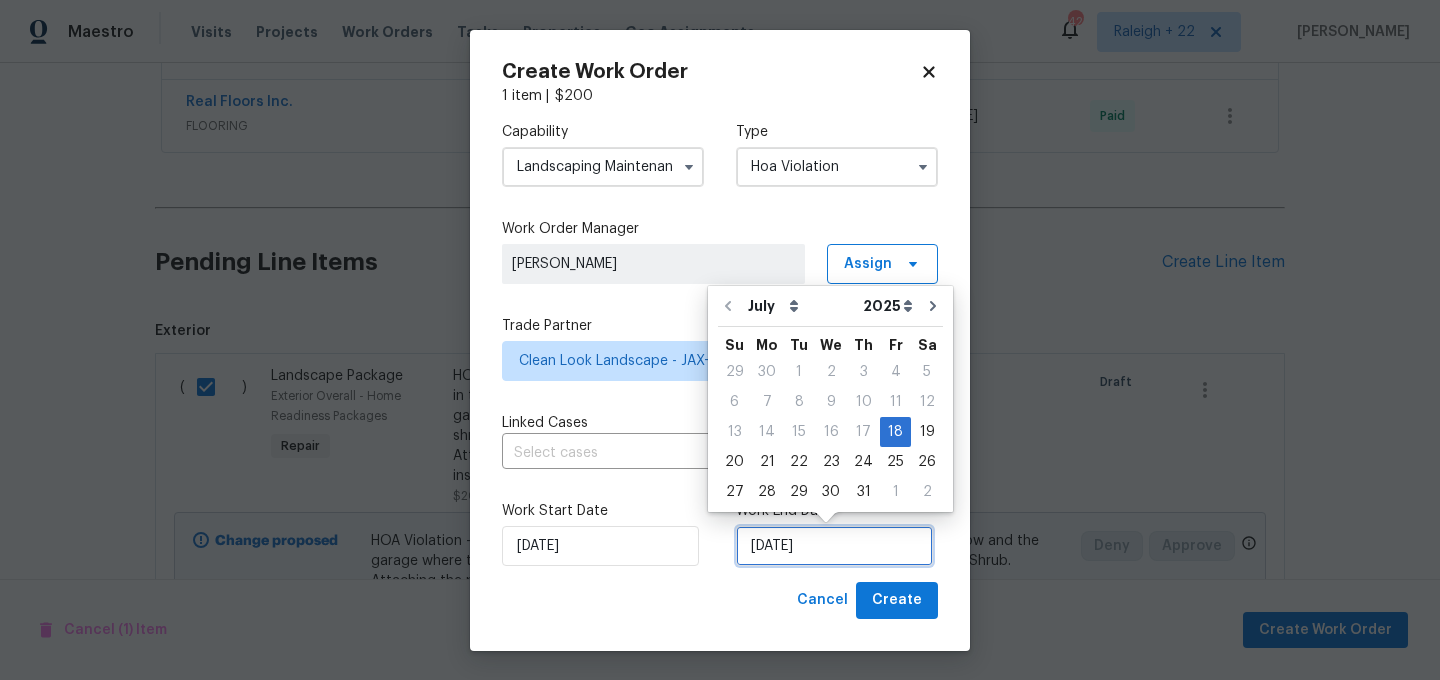 click on "18/07/2025" at bounding box center (834, 546) 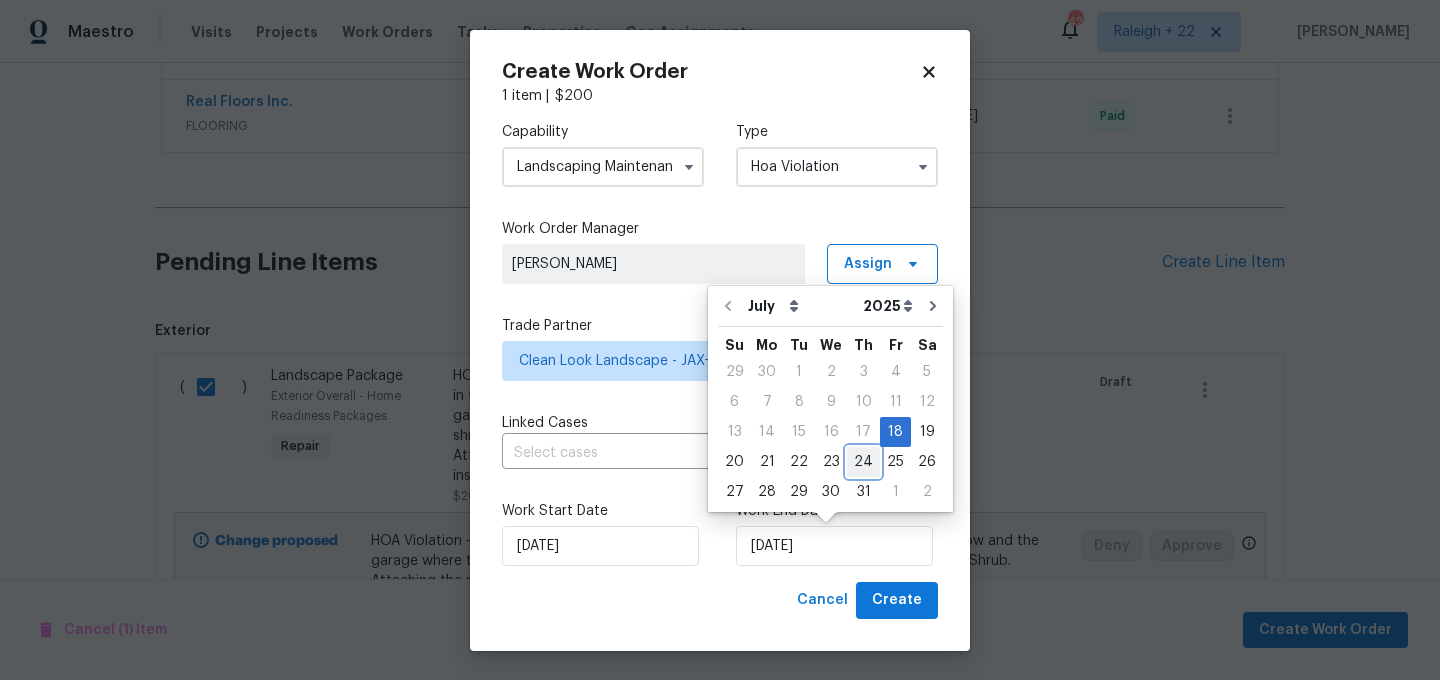 click on "24" at bounding box center (863, 462) 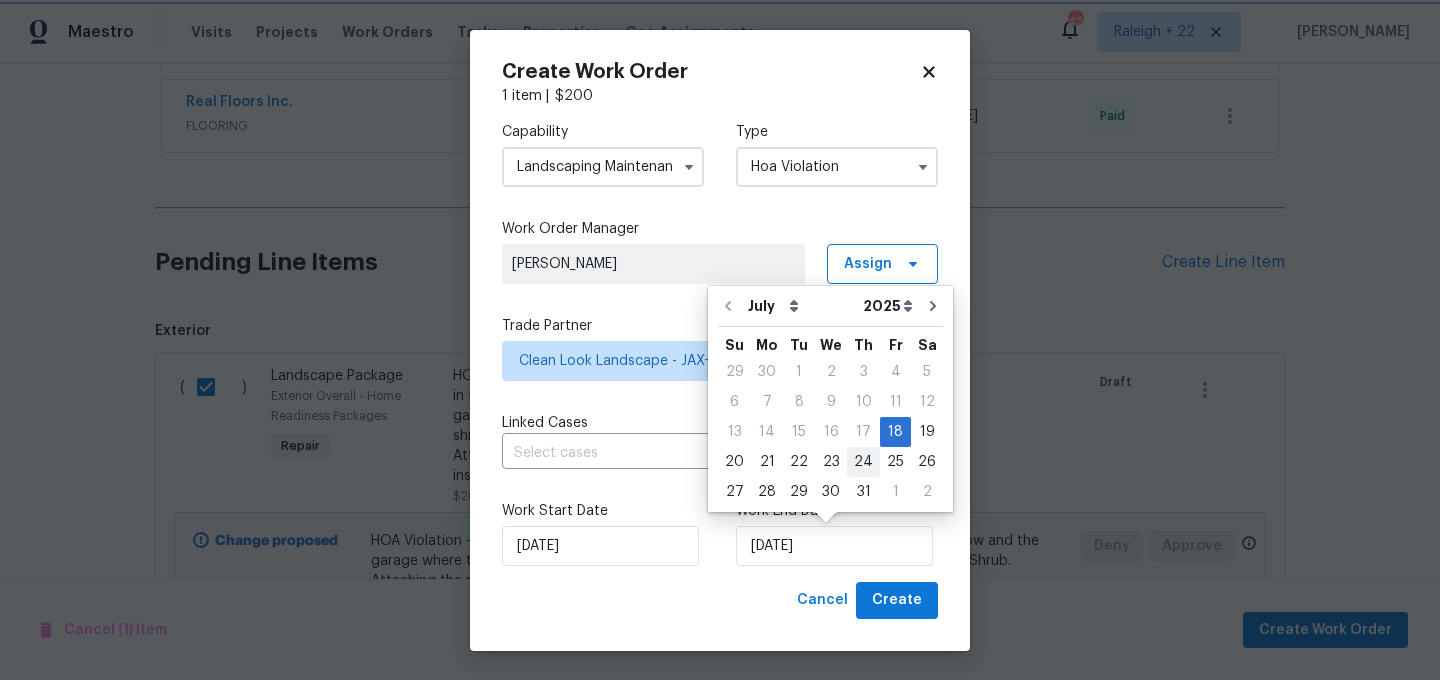 type on "24/07/2025" 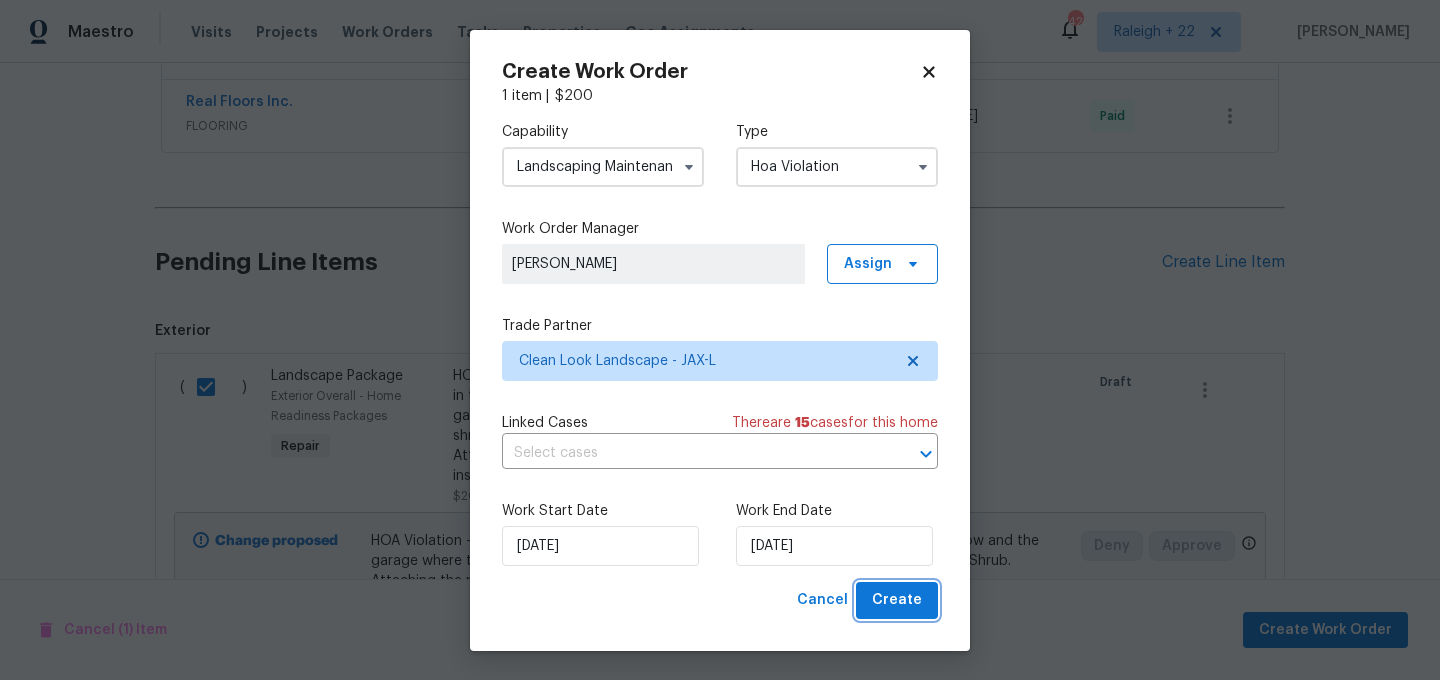 click on "Create" at bounding box center (897, 600) 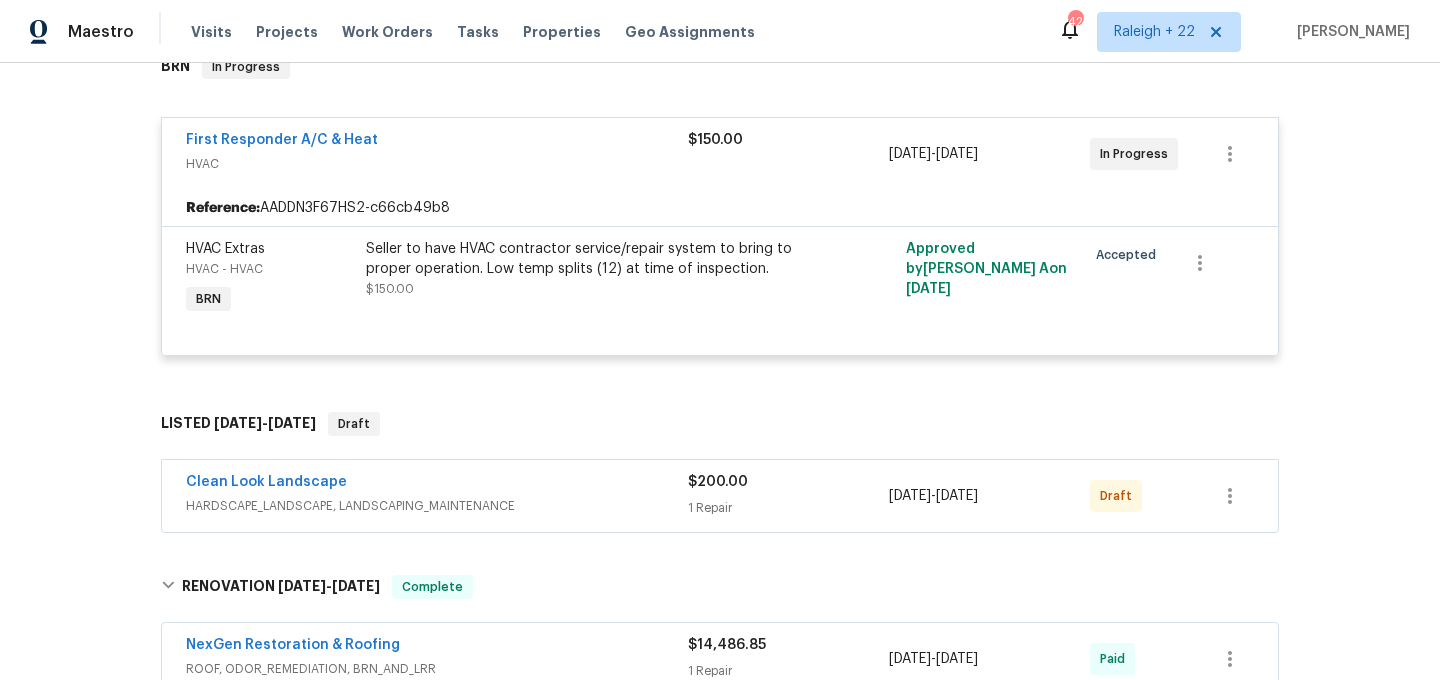 scroll, scrollTop: 349, scrollLeft: 0, axis: vertical 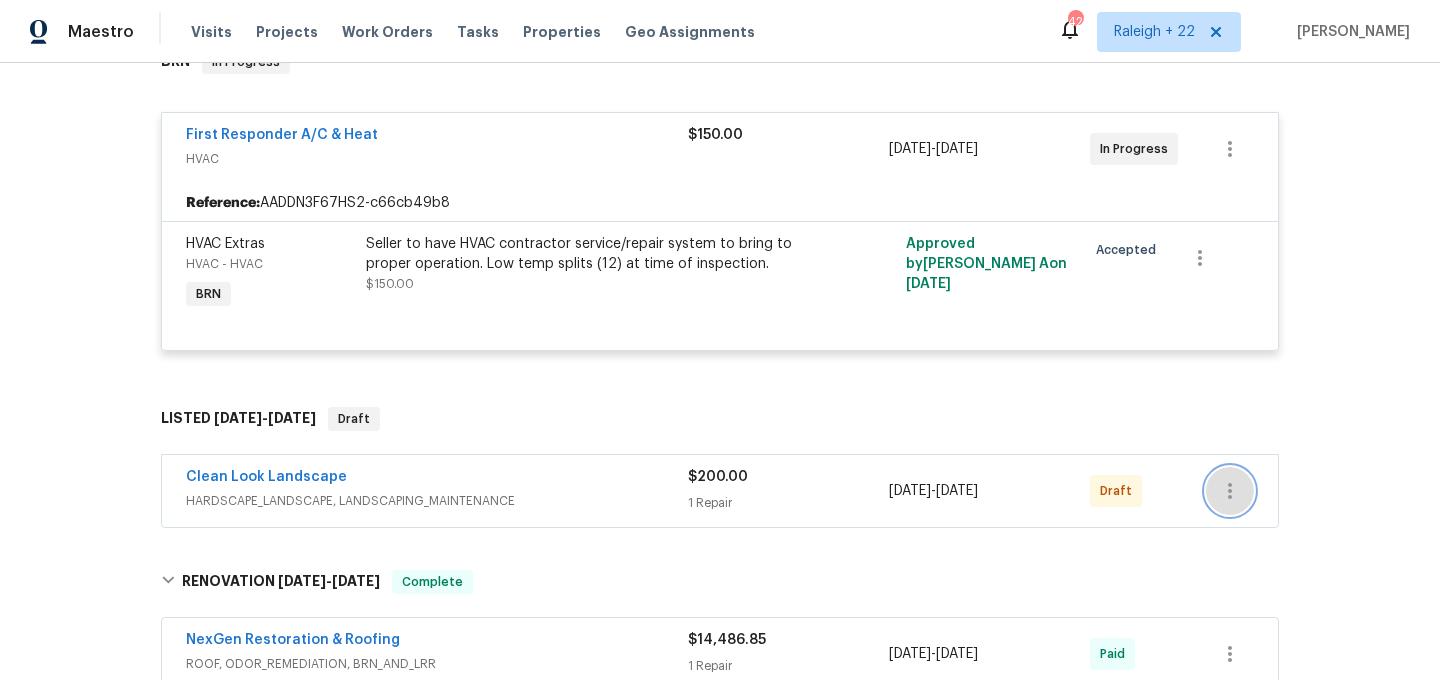 click 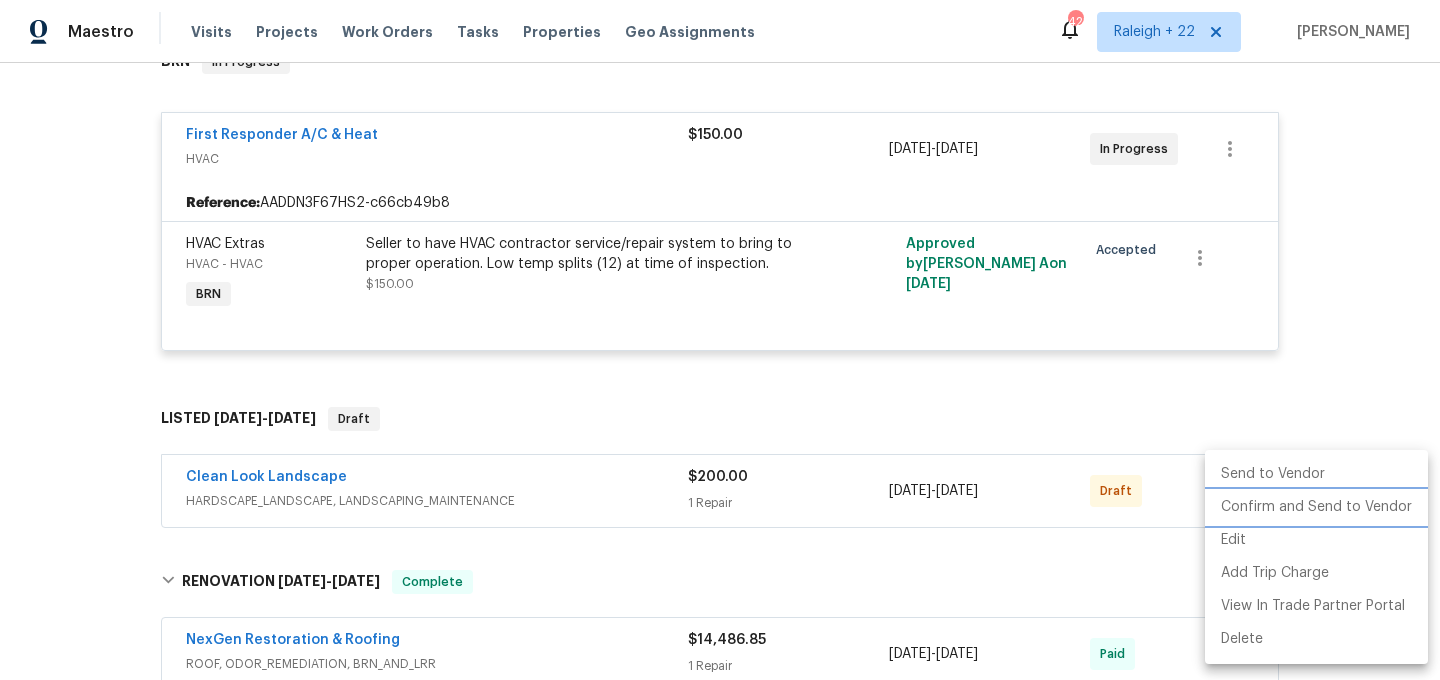 click on "Confirm and Send to Vendor" at bounding box center (1316, 507) 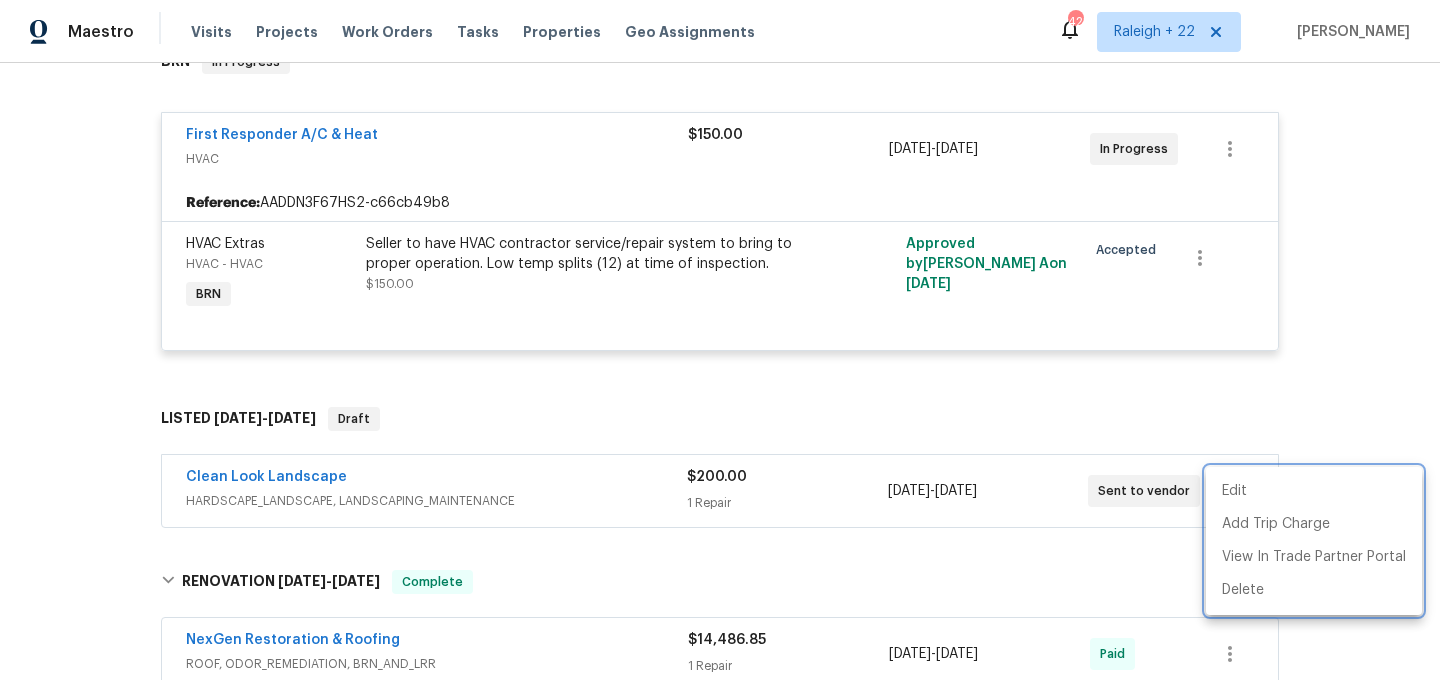 click at bounding box center (720, 340) 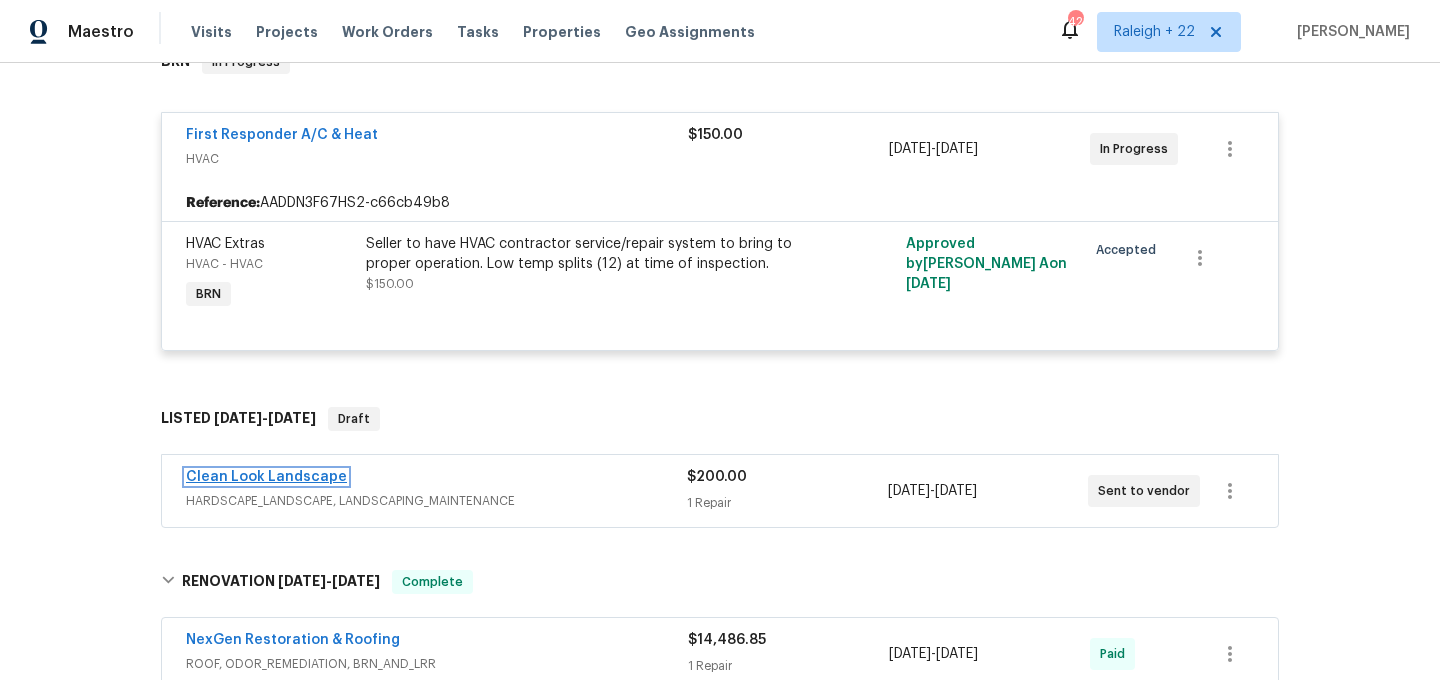 click on "Clean Look Landscape" at bounding box center (266, 477) 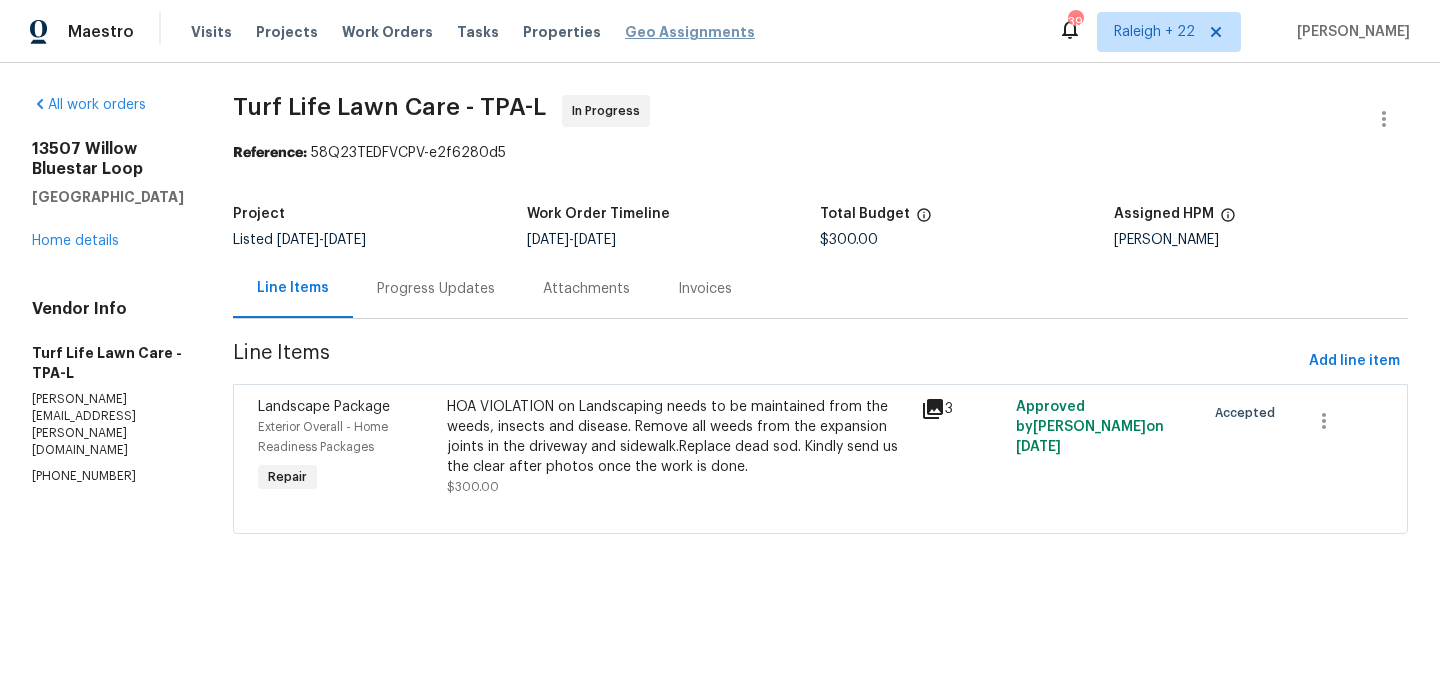 scroll, scrollTop: 0, scrollLeft: 0, axis: both 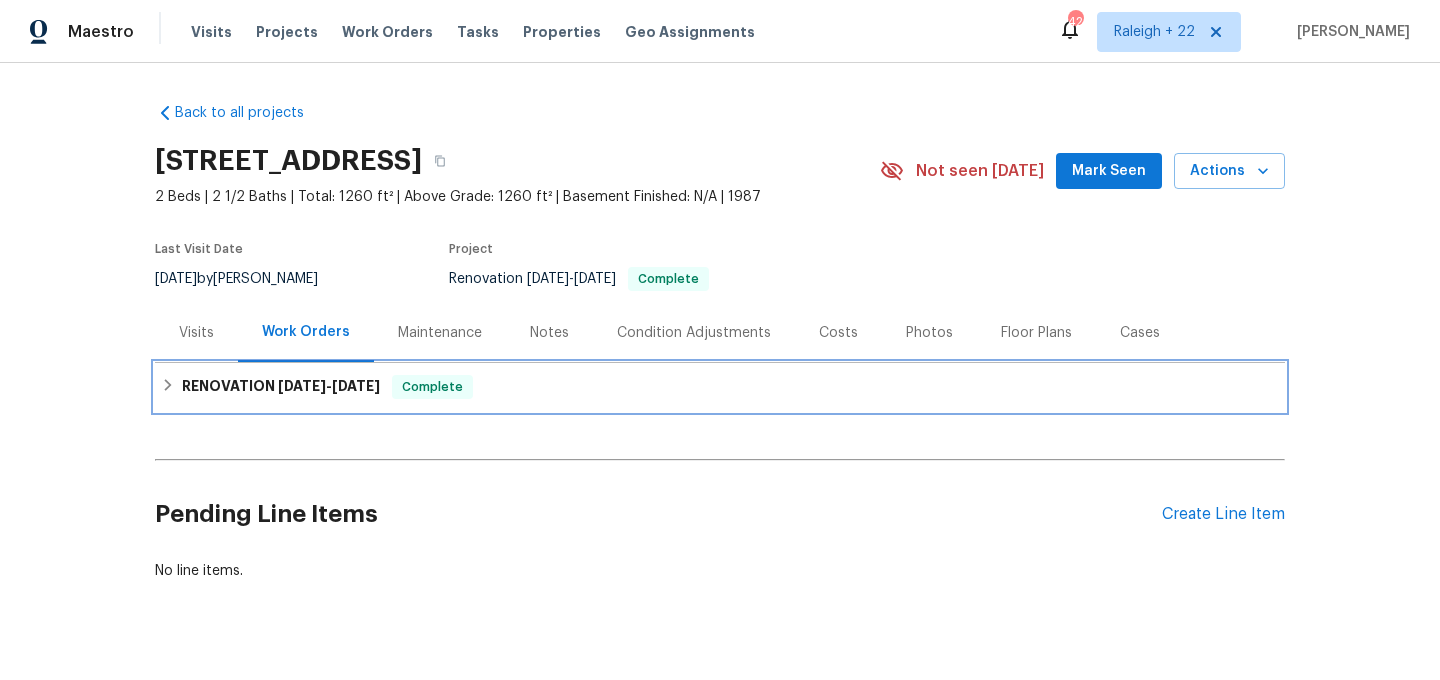 click on "RENOVATION   [DATE]  -  [DATE] Complete" at bounding box center [720, 387] 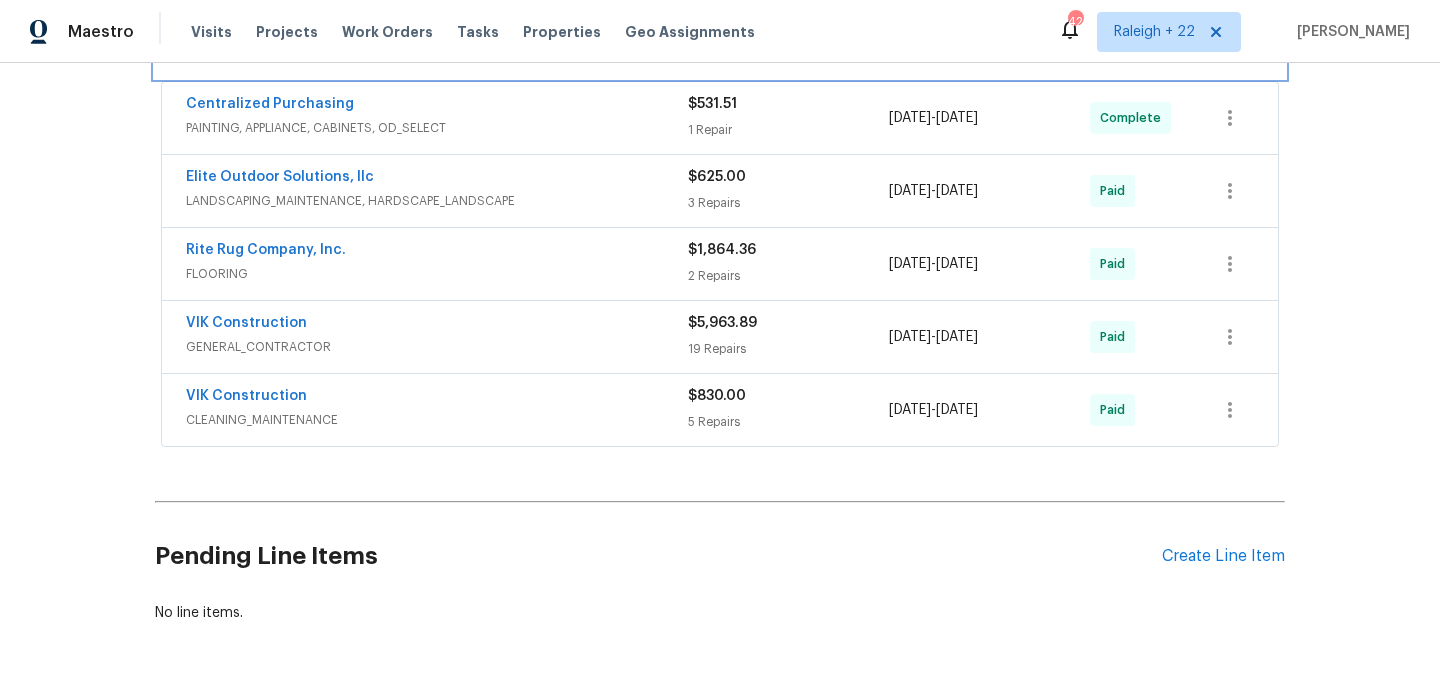 scroll, scrollTop: 389, scrollLeft: 0, axis: vertical 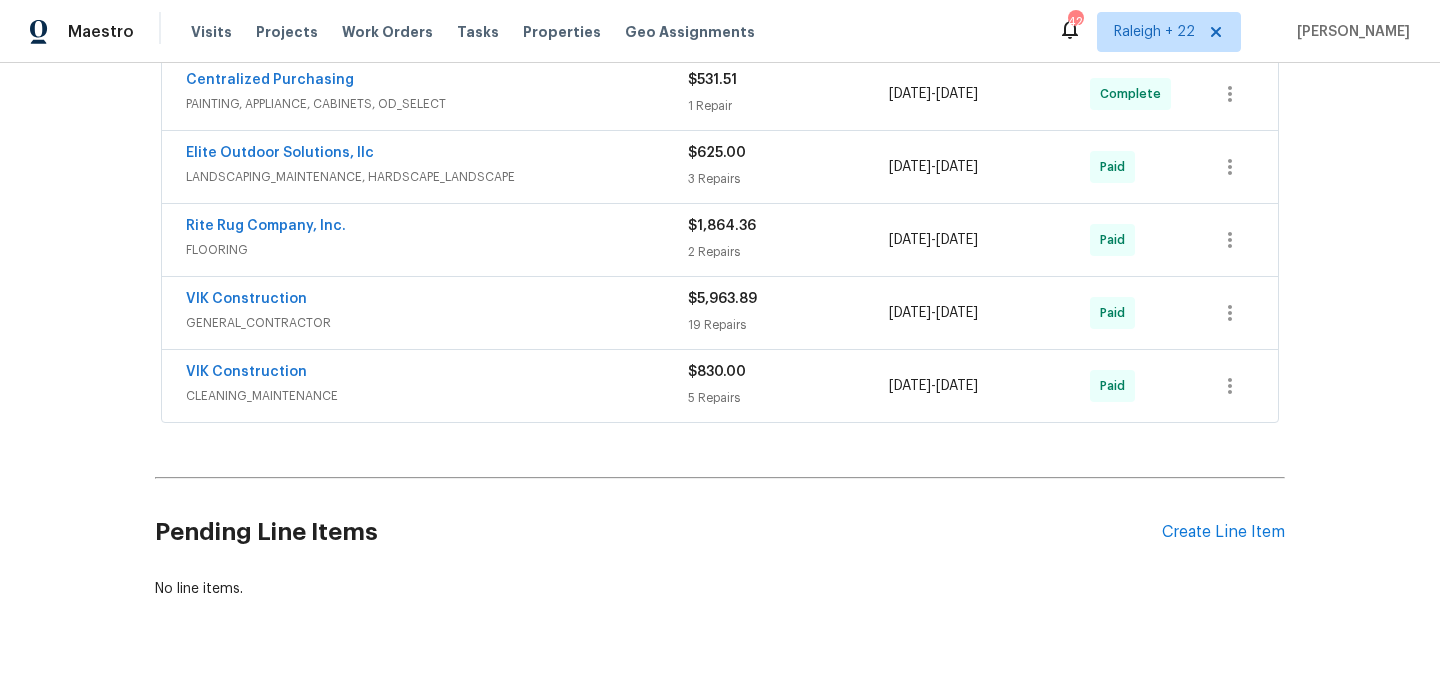click on "LANDSCAPING_MAINTENANCE, HARDSCAPE_LANDSCAPE" at bounding box center [437, 177] 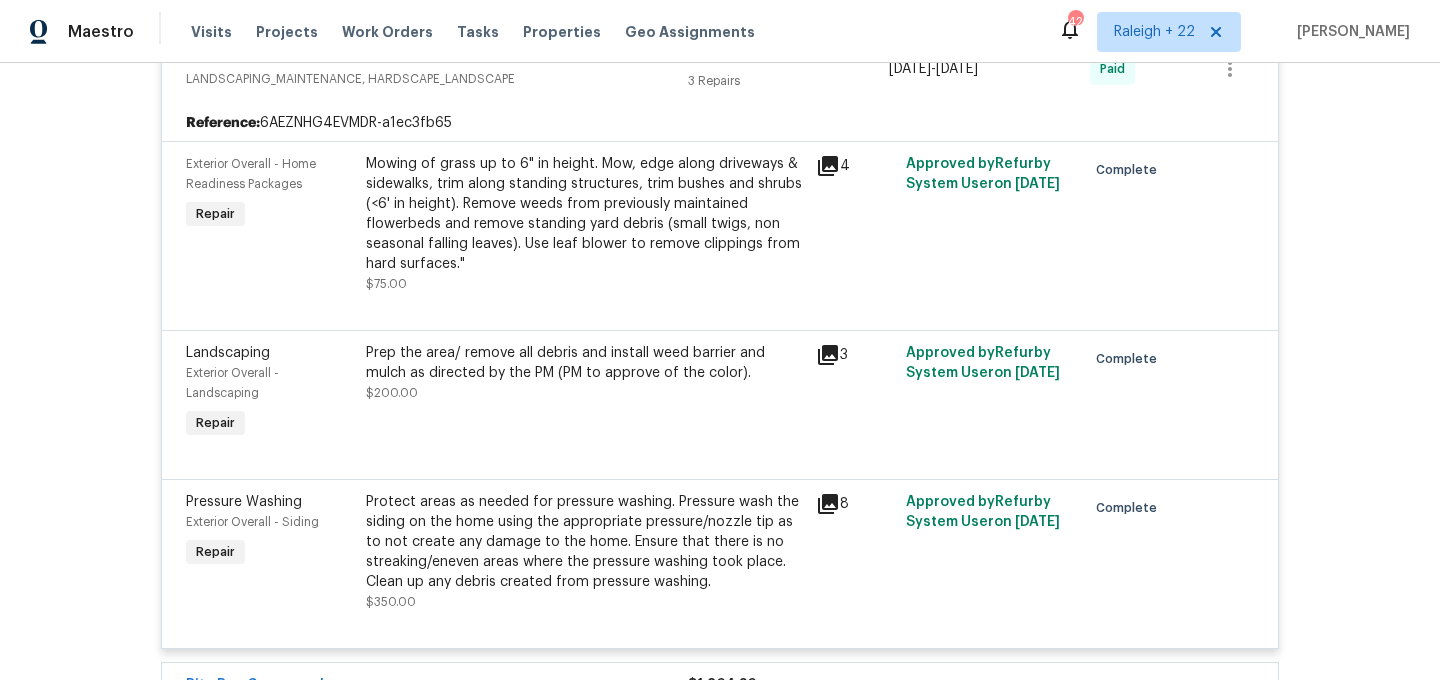 scroll, scrollTop: 560, scrollLeft: 0, axis: vertical 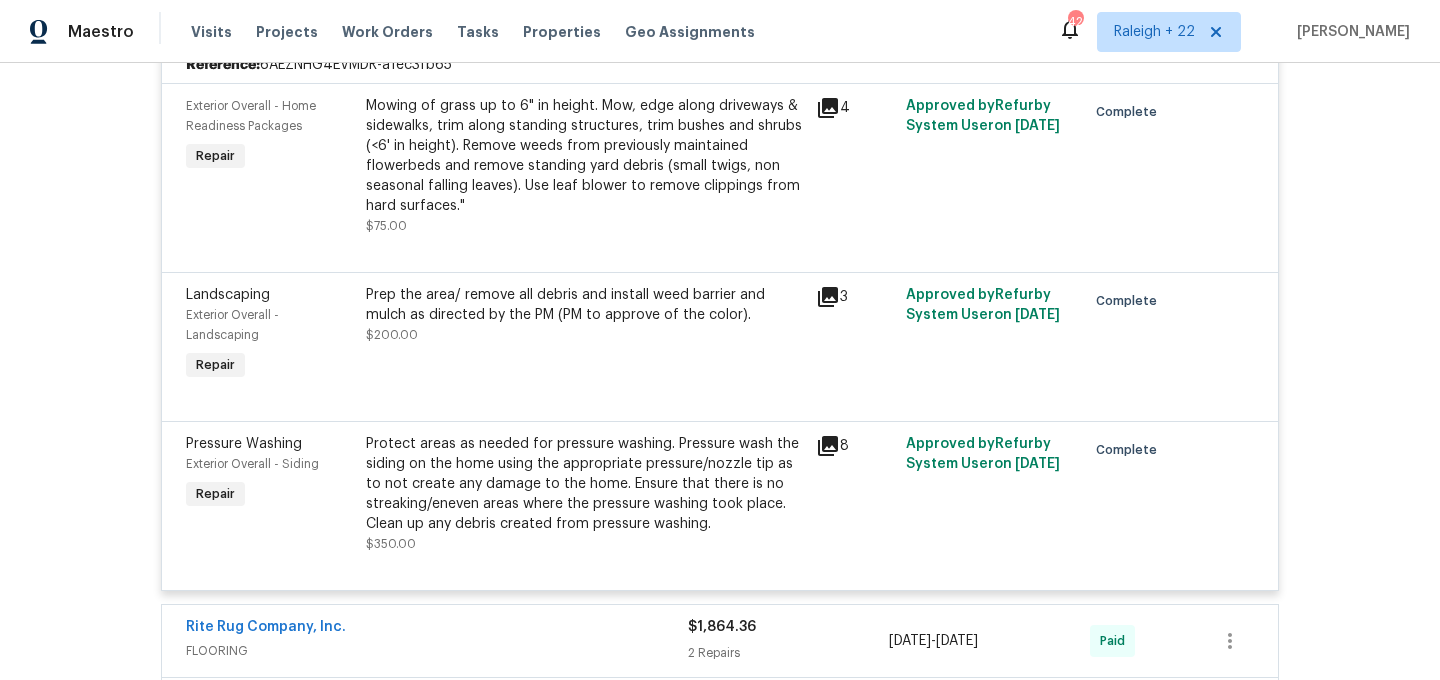 click on "Mowing of grass up to 6" in height. Mow, edge along driveways & sidewalks, trim along standing structures, trim bushes and shrubs (<6' in height). Remove weeds from previously maintained flowerbeds and remove standing yard debris (small twigs, non seasonal falling leaves).  Use leaf blower to remove clippings from hard surfaces."" at bounding box center [585, 156] 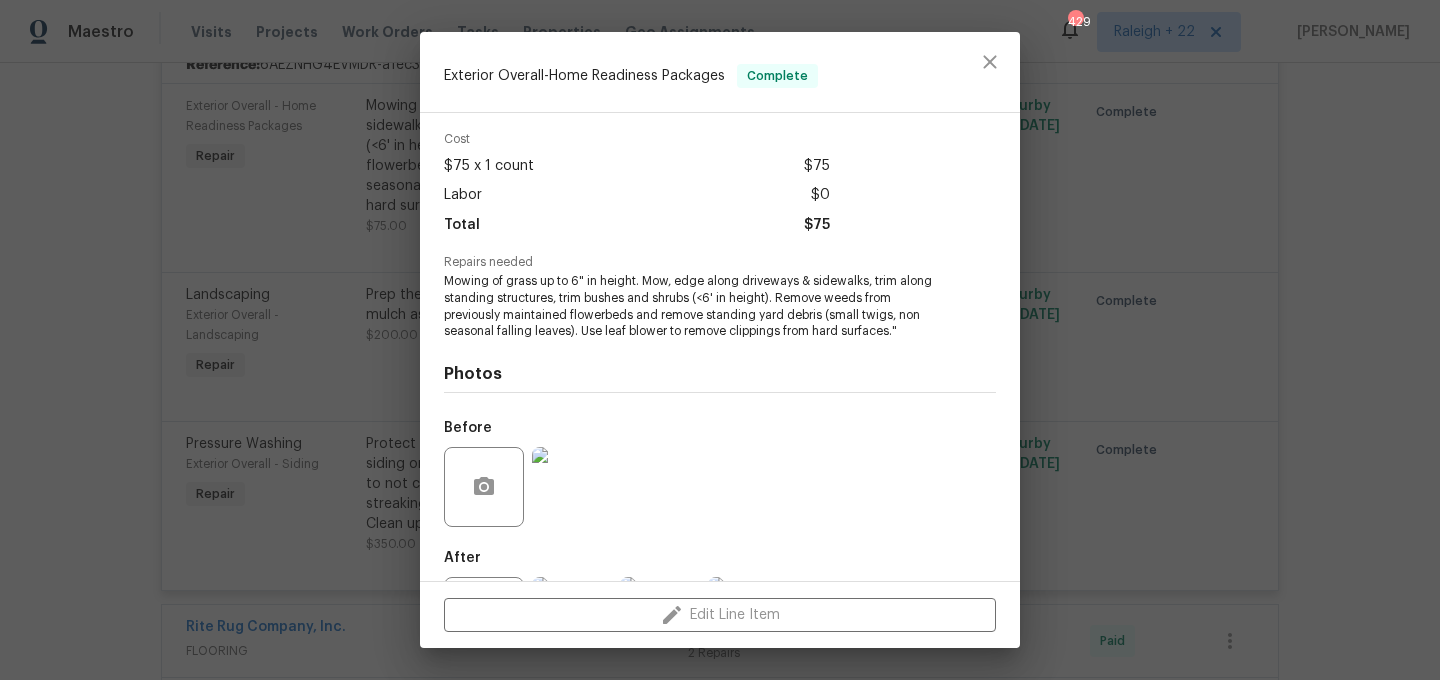 scroll, scrollTop: 169, scrollLeft: 0, axis: vertical 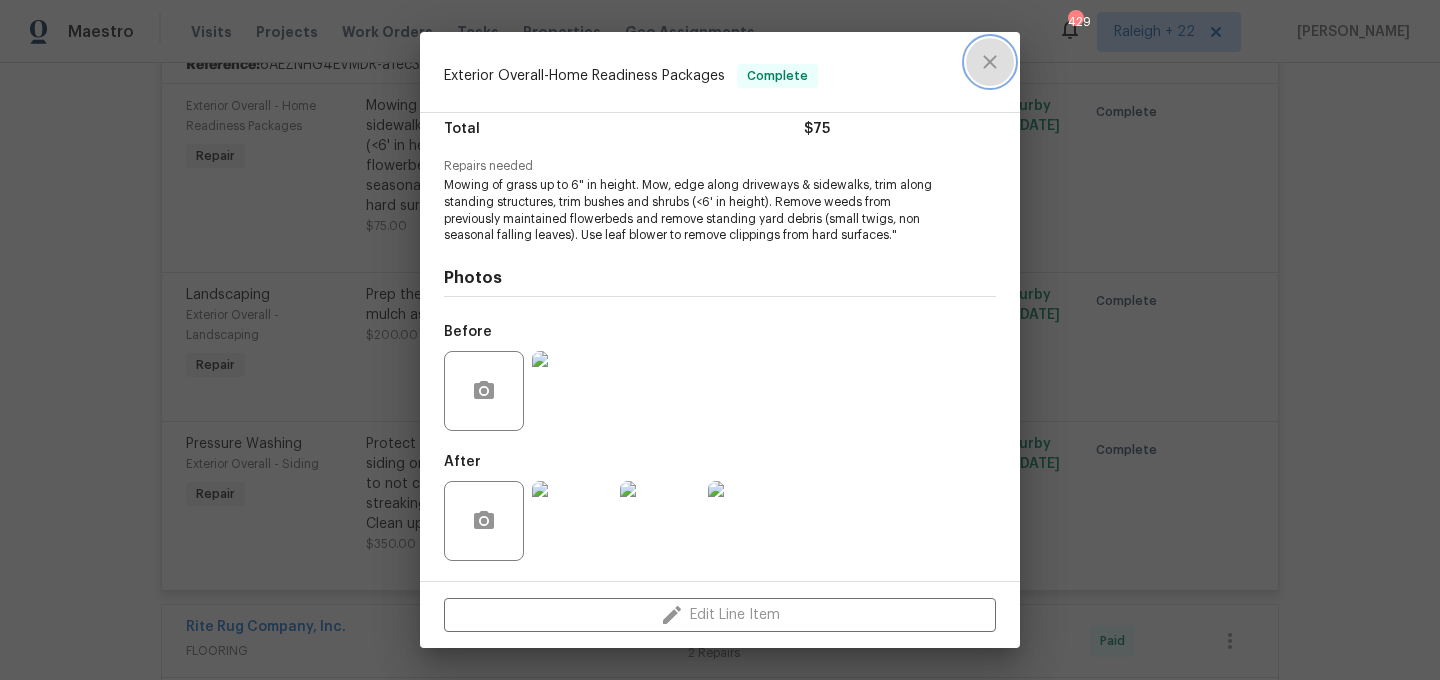 click 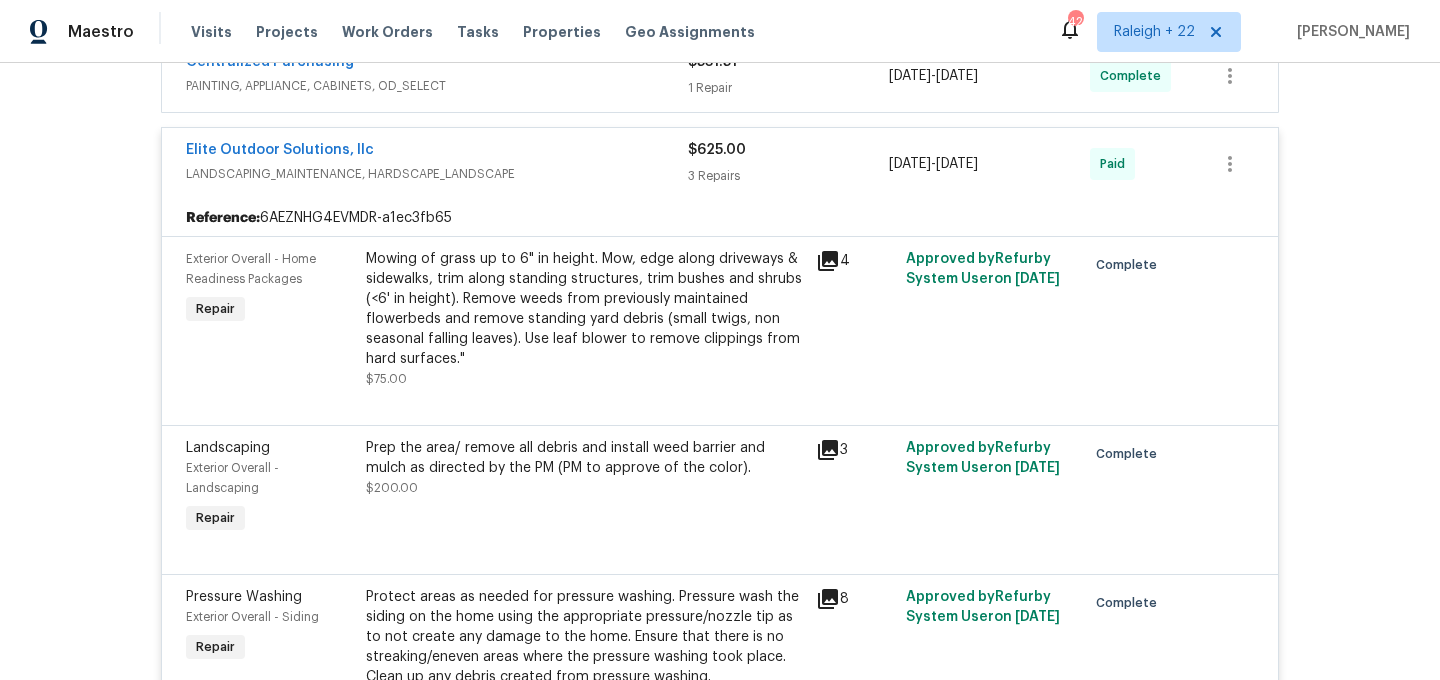 scroll, scrollTop: 355, scrollLeft: 0, axis: vertical 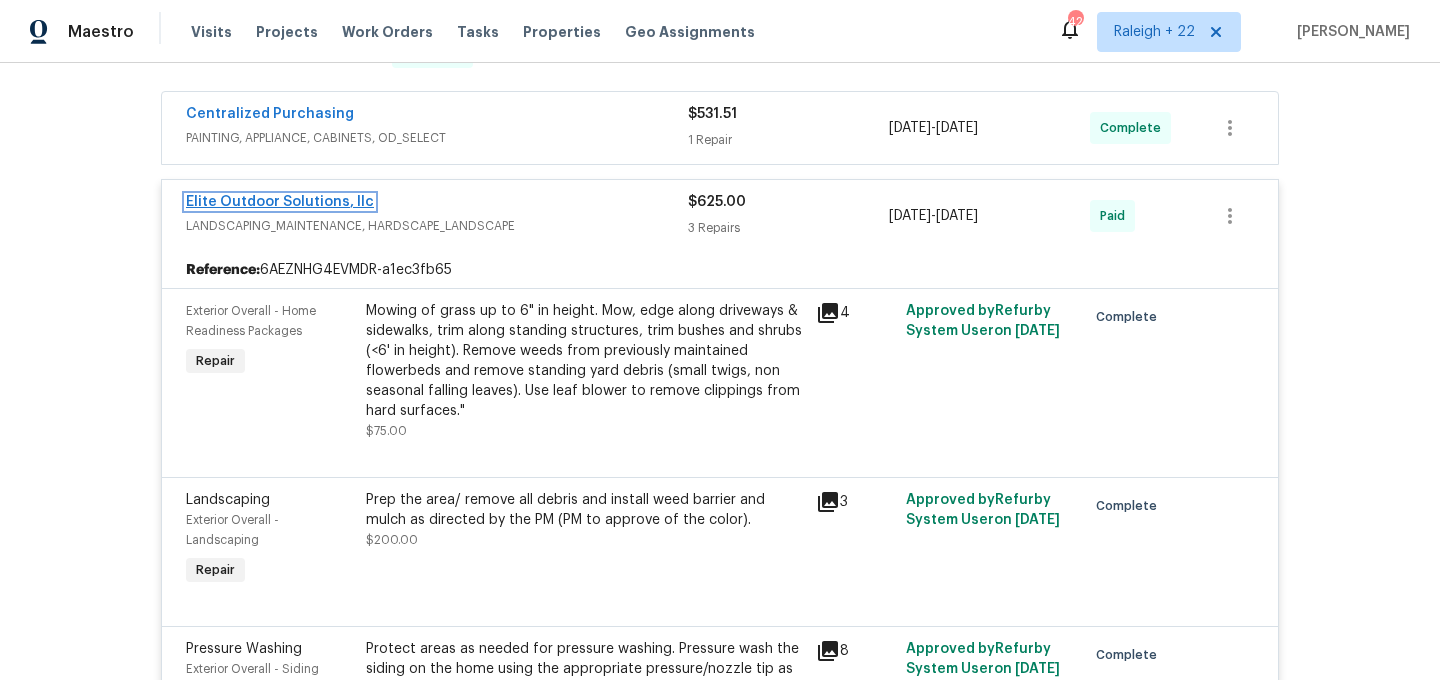 click on "Elite Outdoor Solutions, llc" at bounding box center [280, 202] 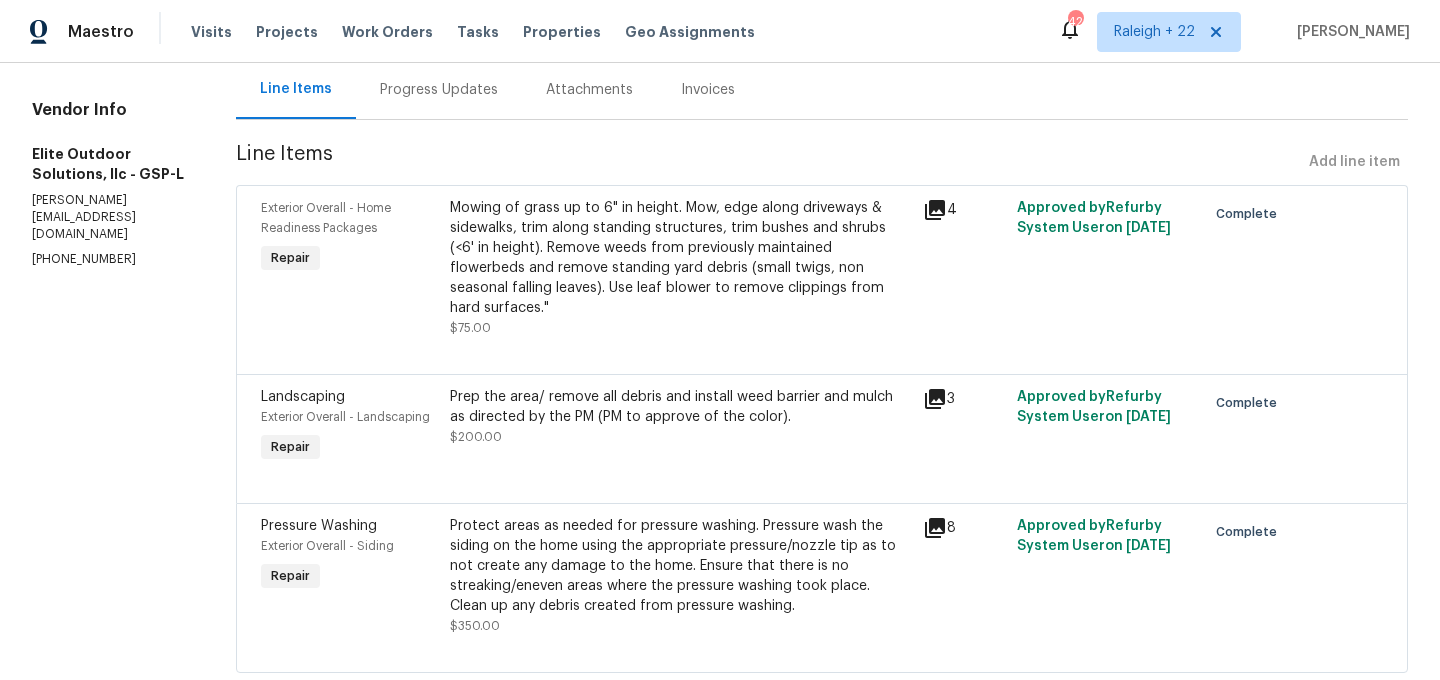 scroll, scrollTop: 229, scrollLeft: 0, axis: vertical 